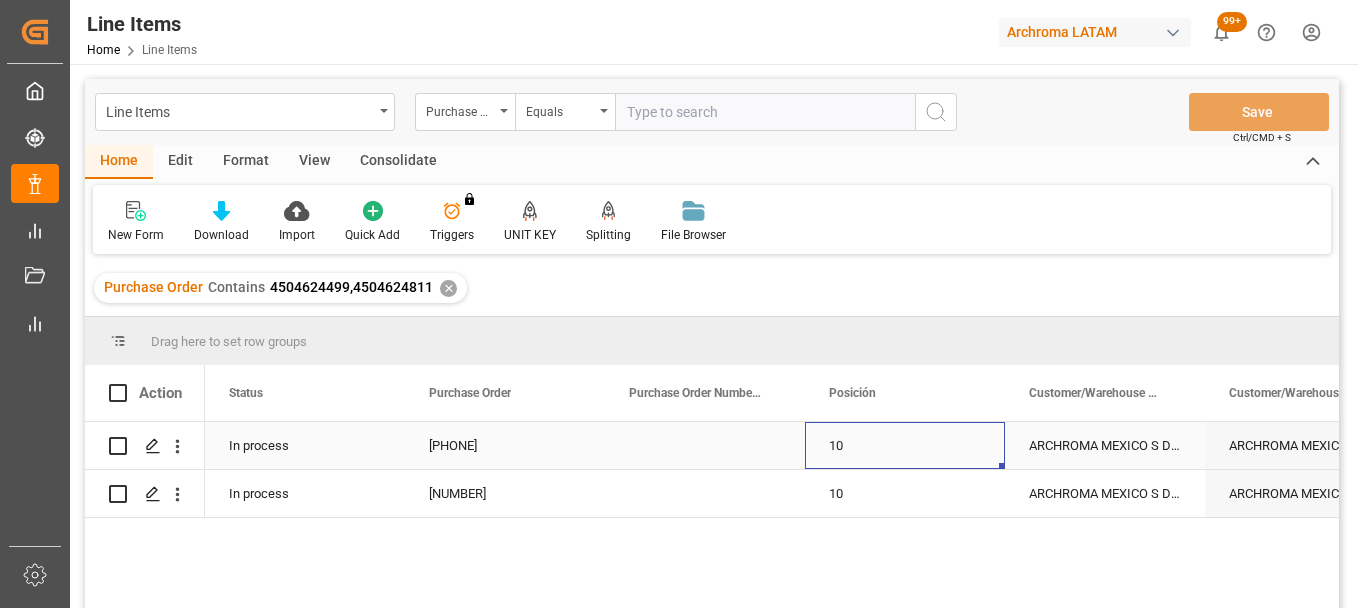 scroll, scrollTop: 0, scrollLeft: 0, axis: both 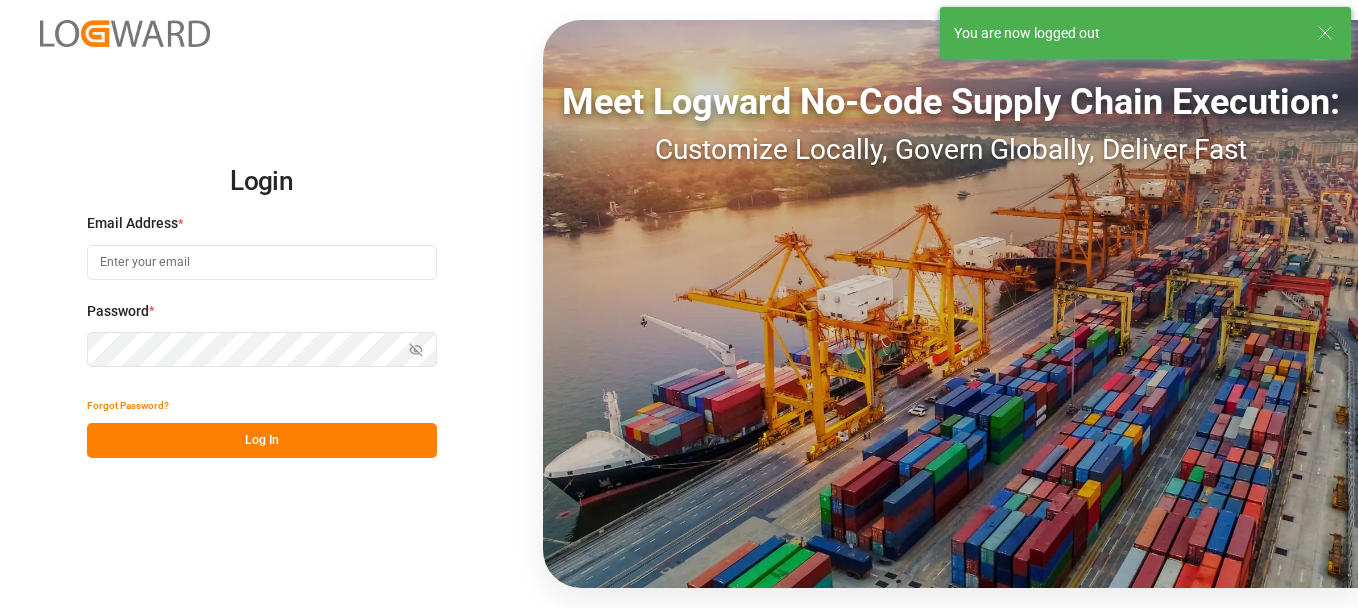 type on "erika.cervantes@leschaco.com" 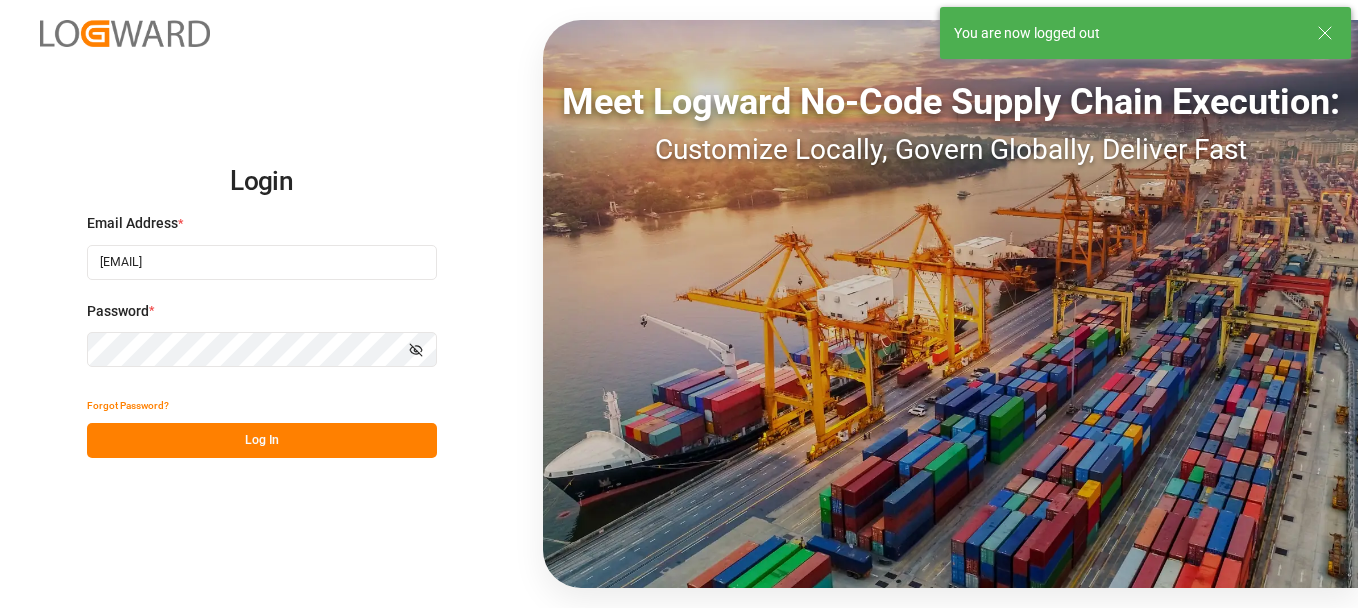 click on "Log In" at bounding box center [262, 440] 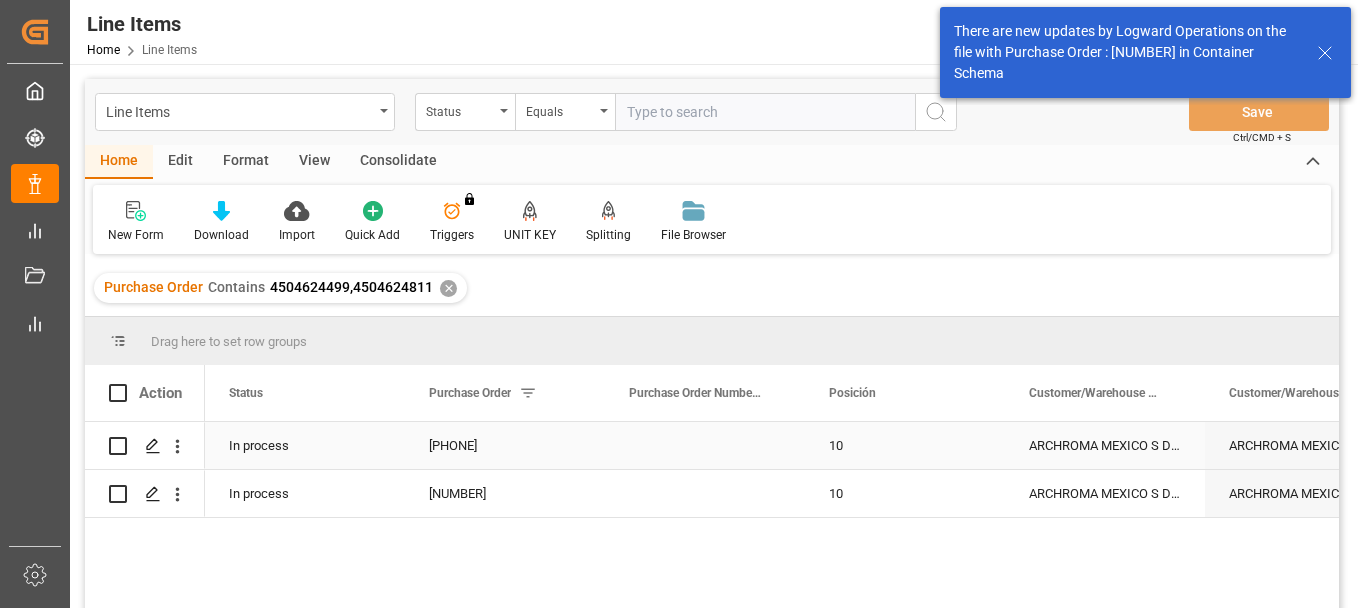 click on "[NUMBER]" at bounding box center [505, 445] 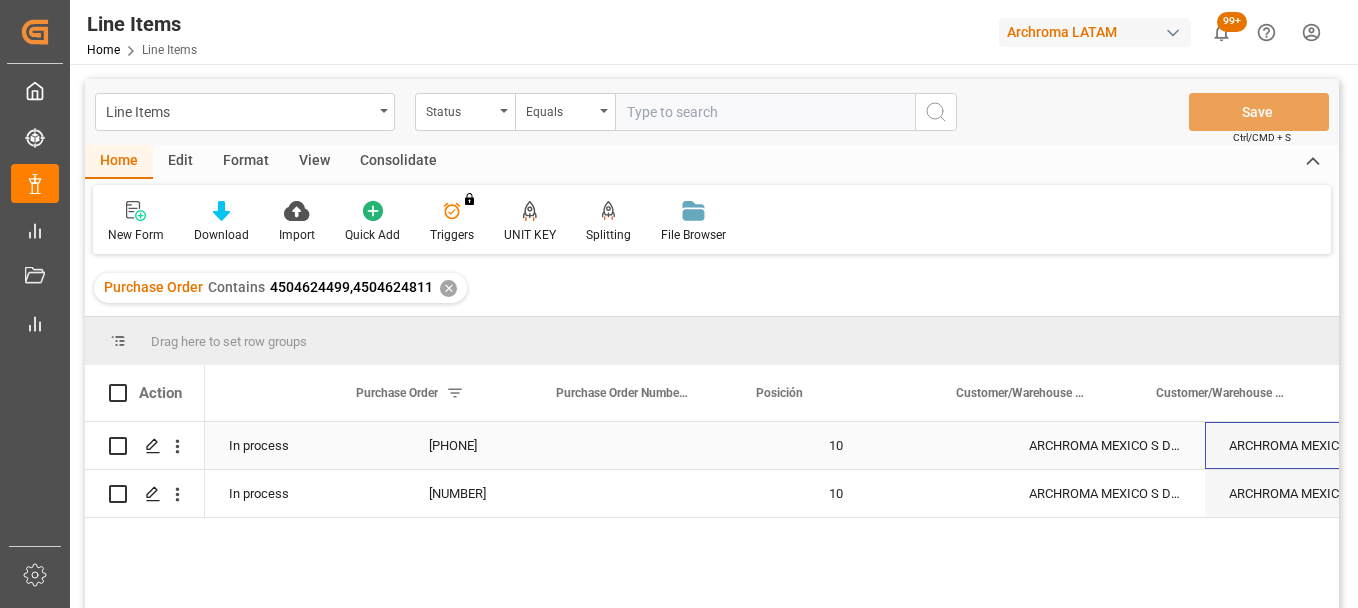 scroll, scrollTop: 0, scrollLeft: 73, axis: horizontal 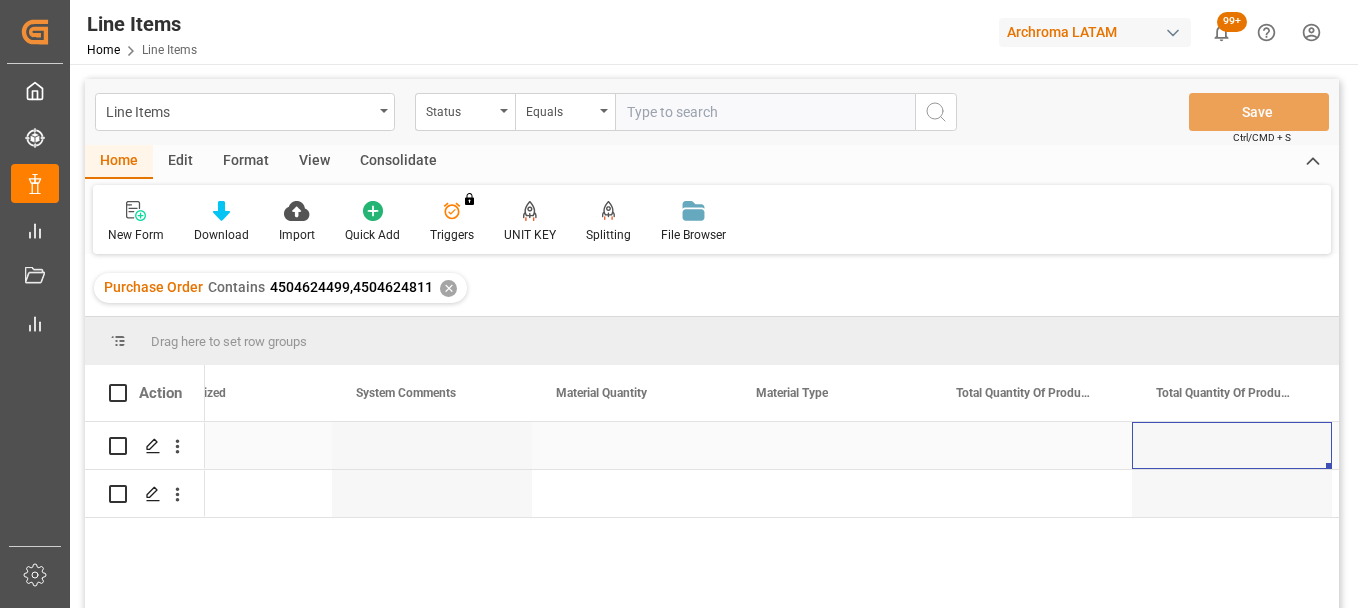 click at bounding box center [632, 445] 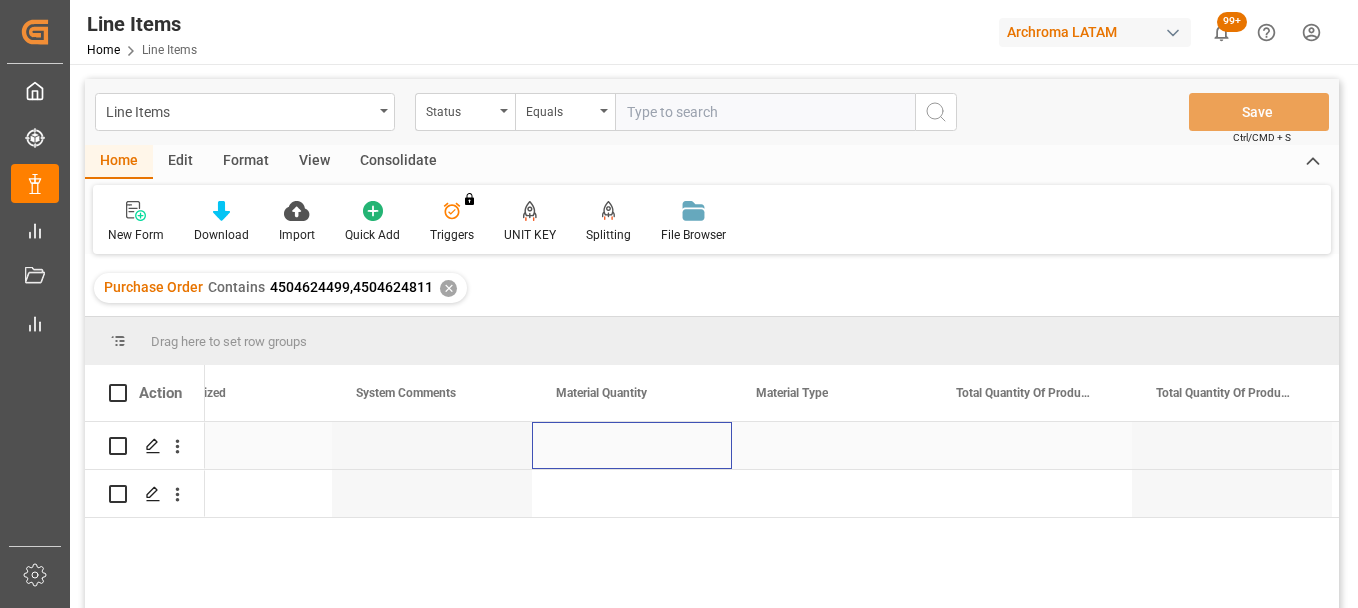 click at bounding box center [632, 445] 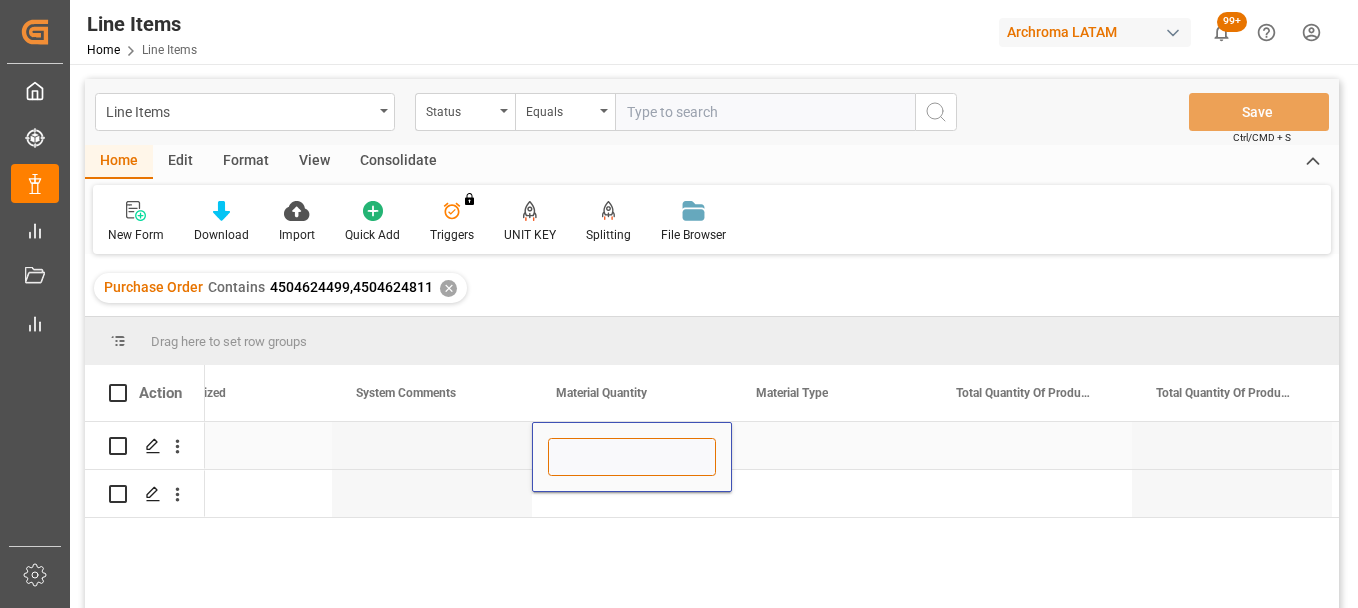 click at bounding box center [632, 457] 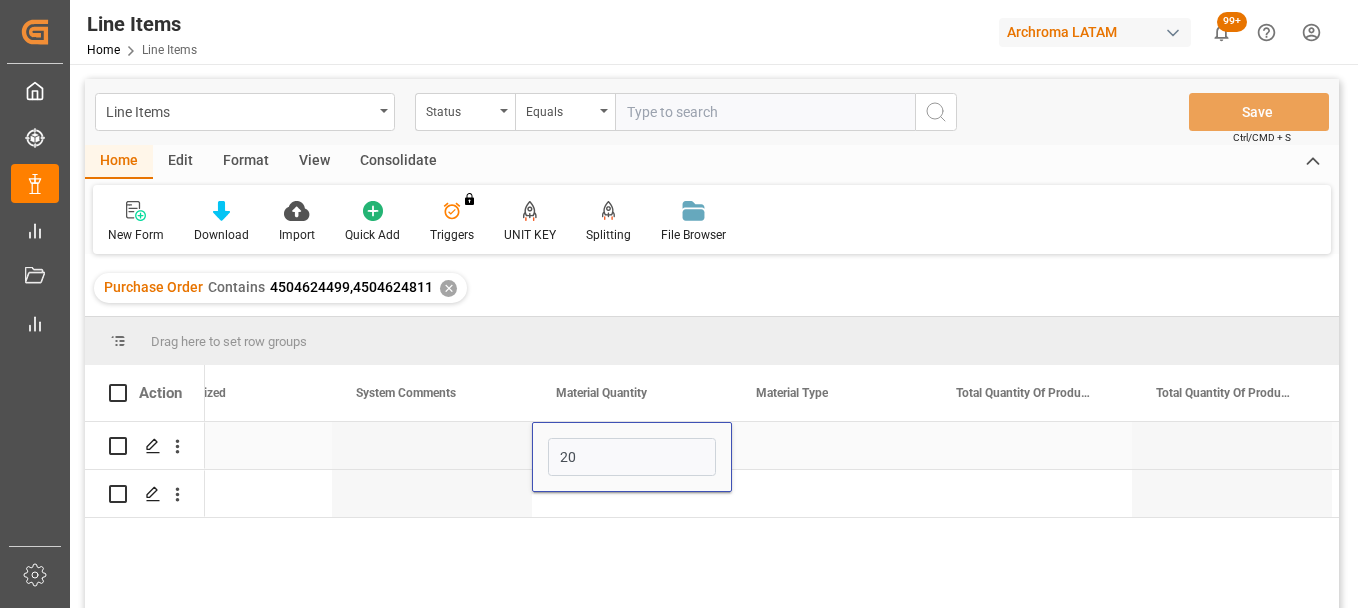 click at bounding box center (832, 445) 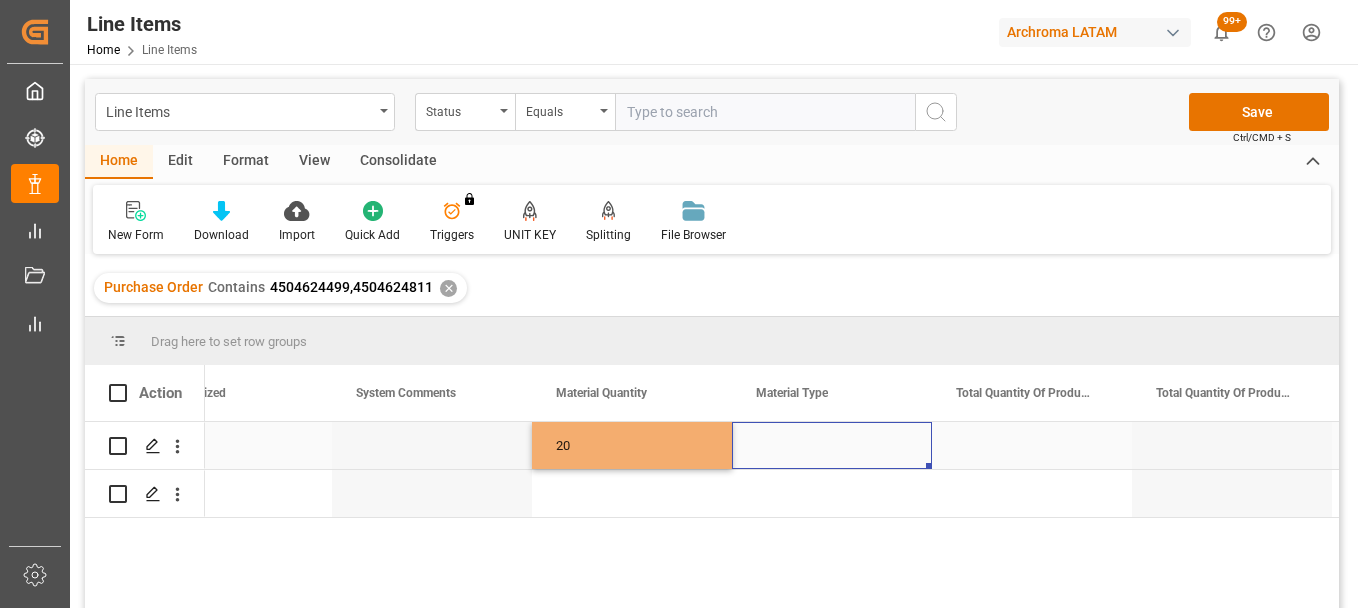click at bounding box center [832, 445] 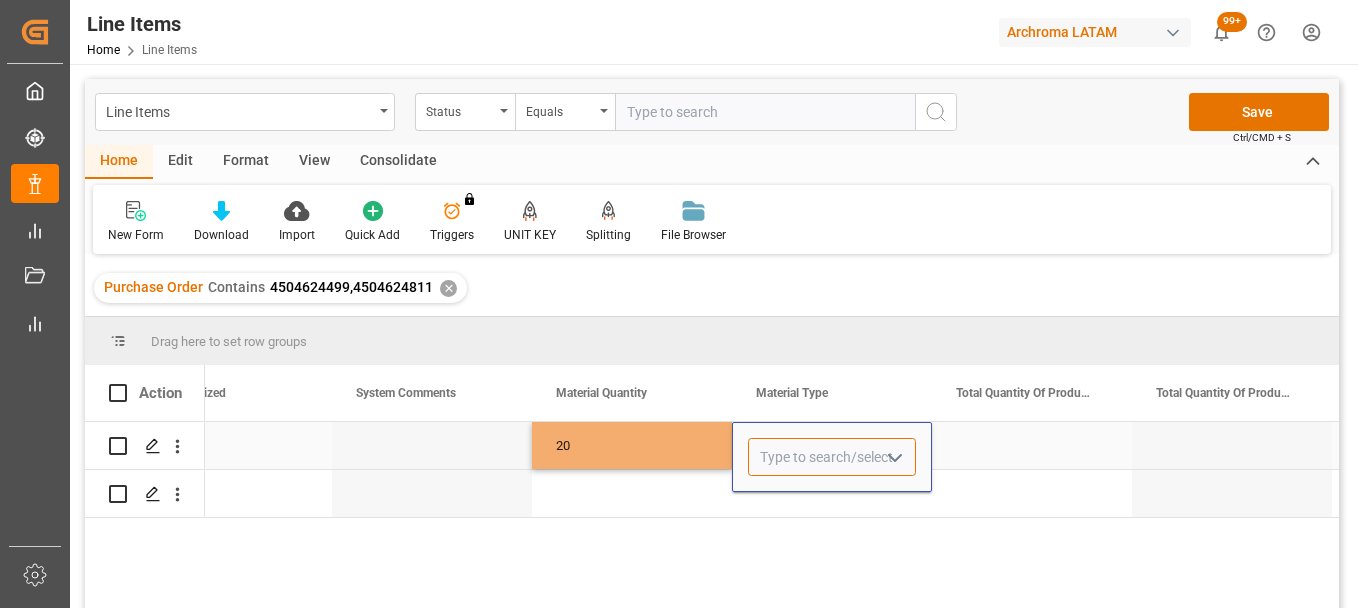 click at bounding box center [832, 457] 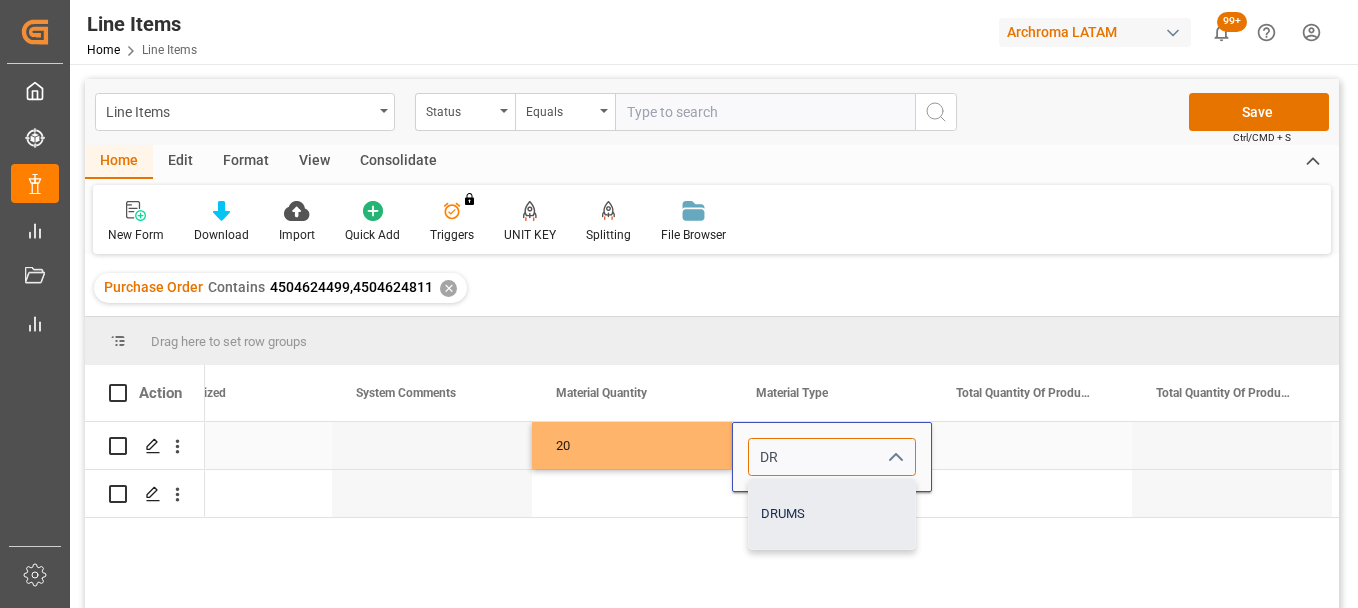 click on "DRUMS" at bounding box center [832, 514] 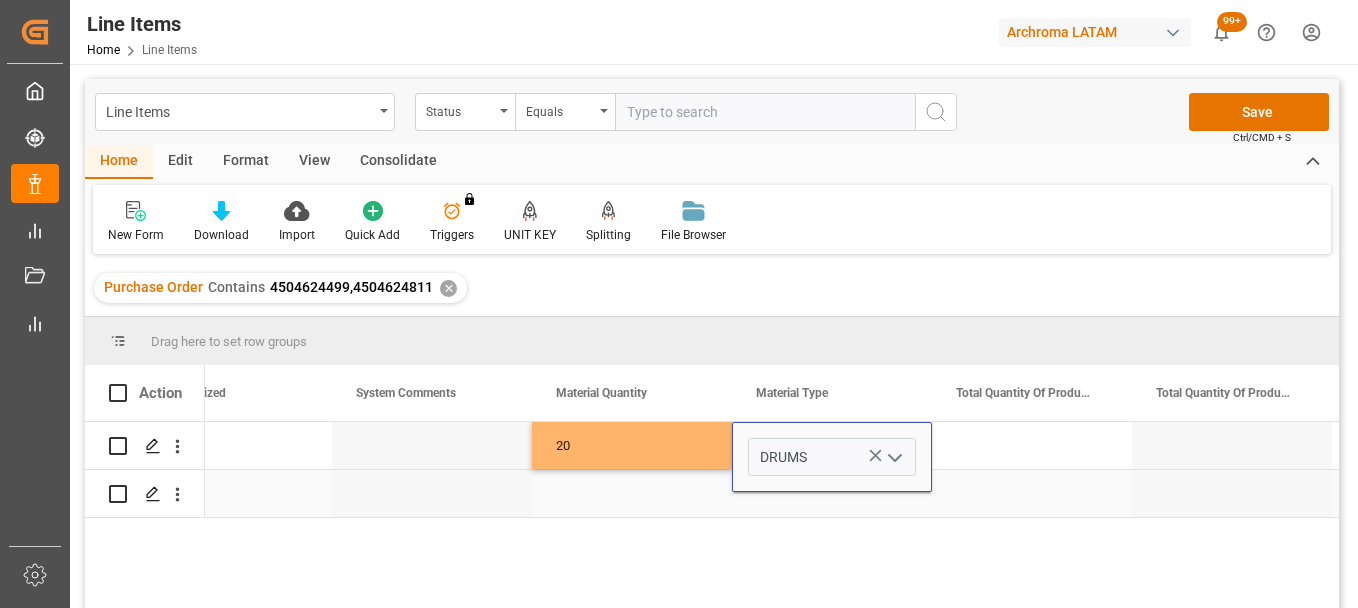 click at bounding box center [632, 493] 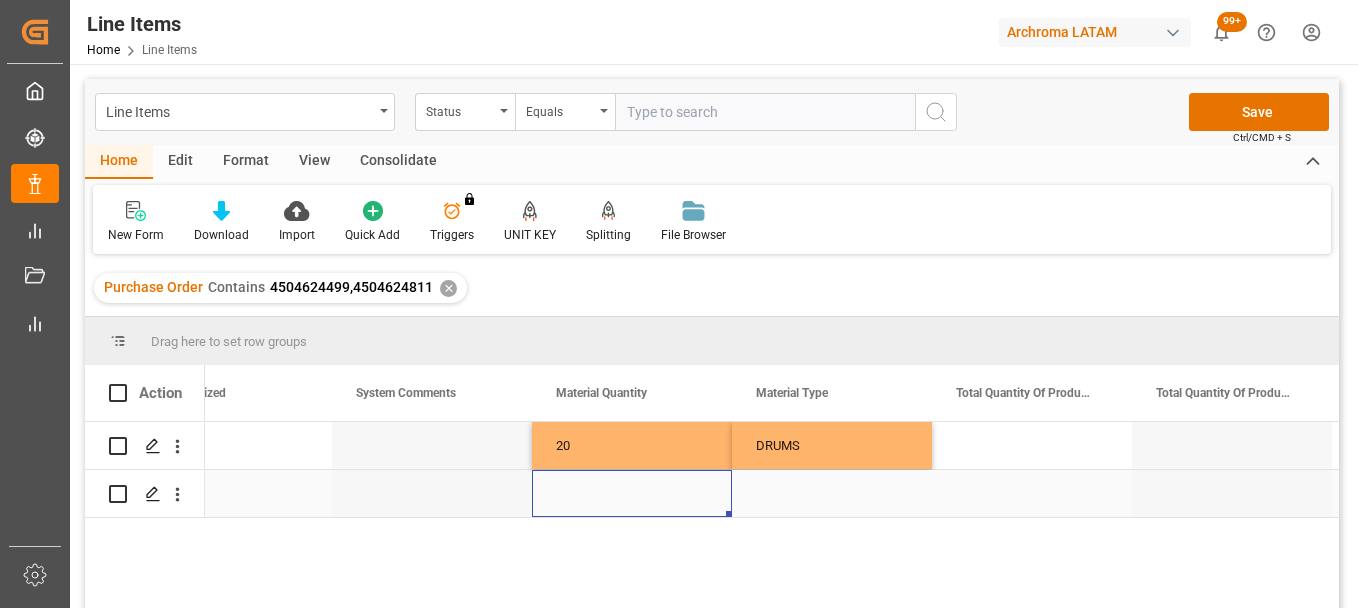 click at bounding box center [632, 493] 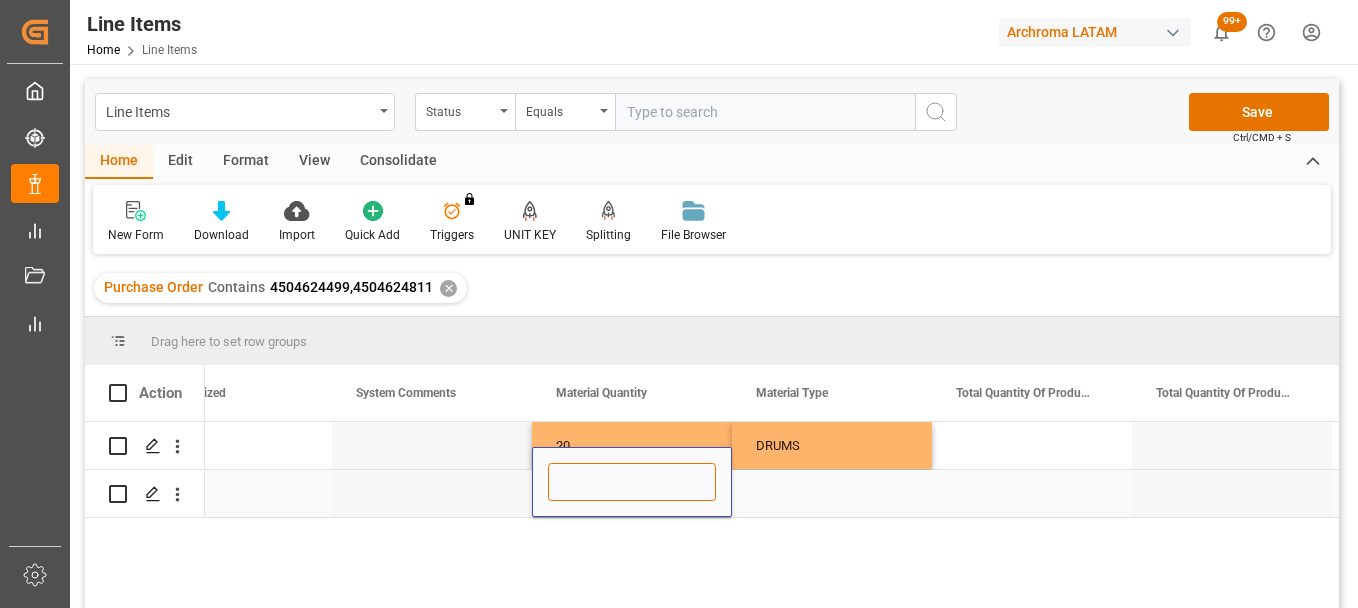click at bounding box center (632, 482) 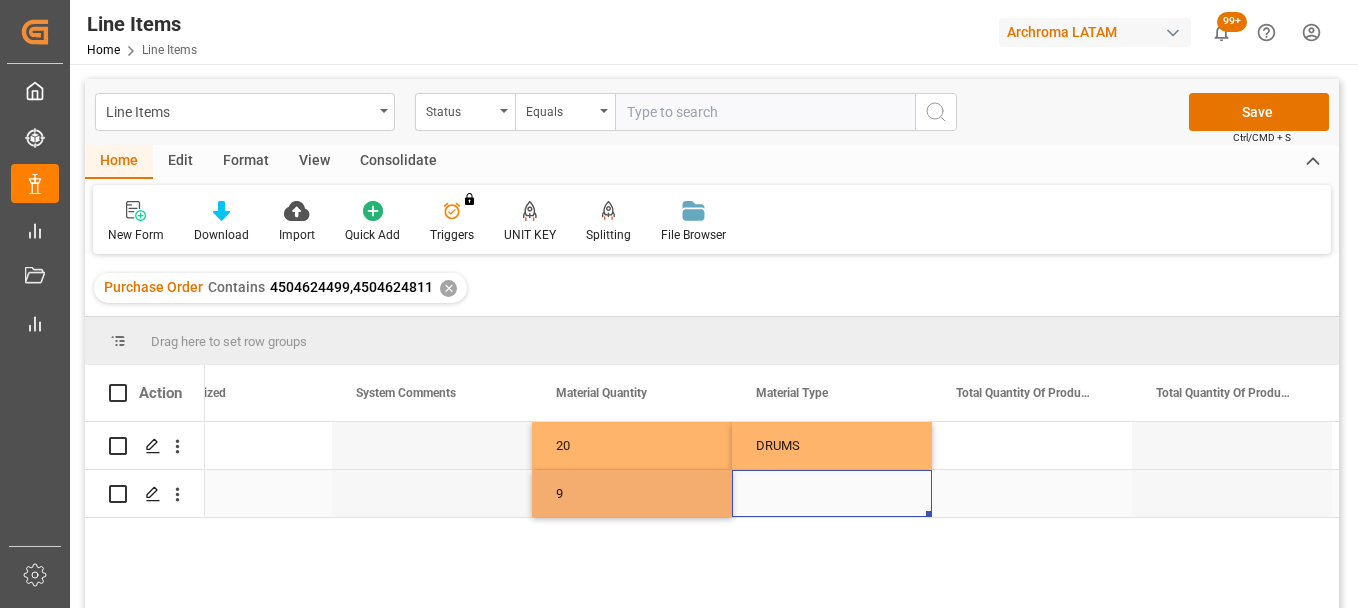 click at bounding box center [832, 493] 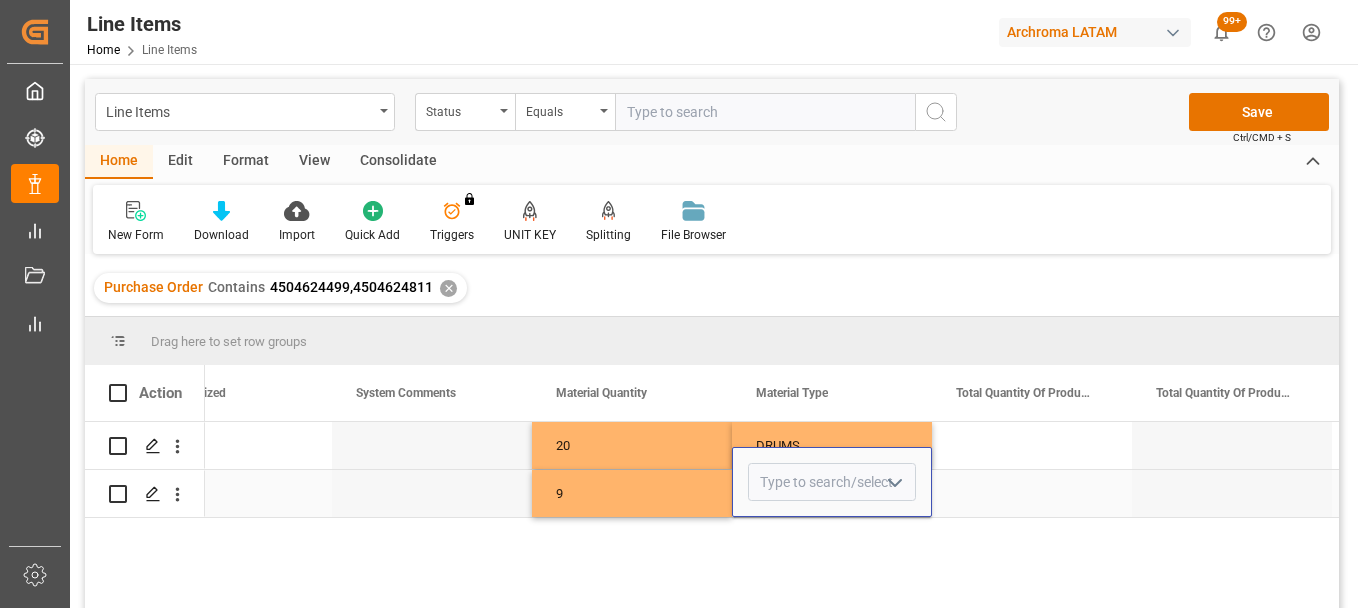 click at bounding box center (832, 482) 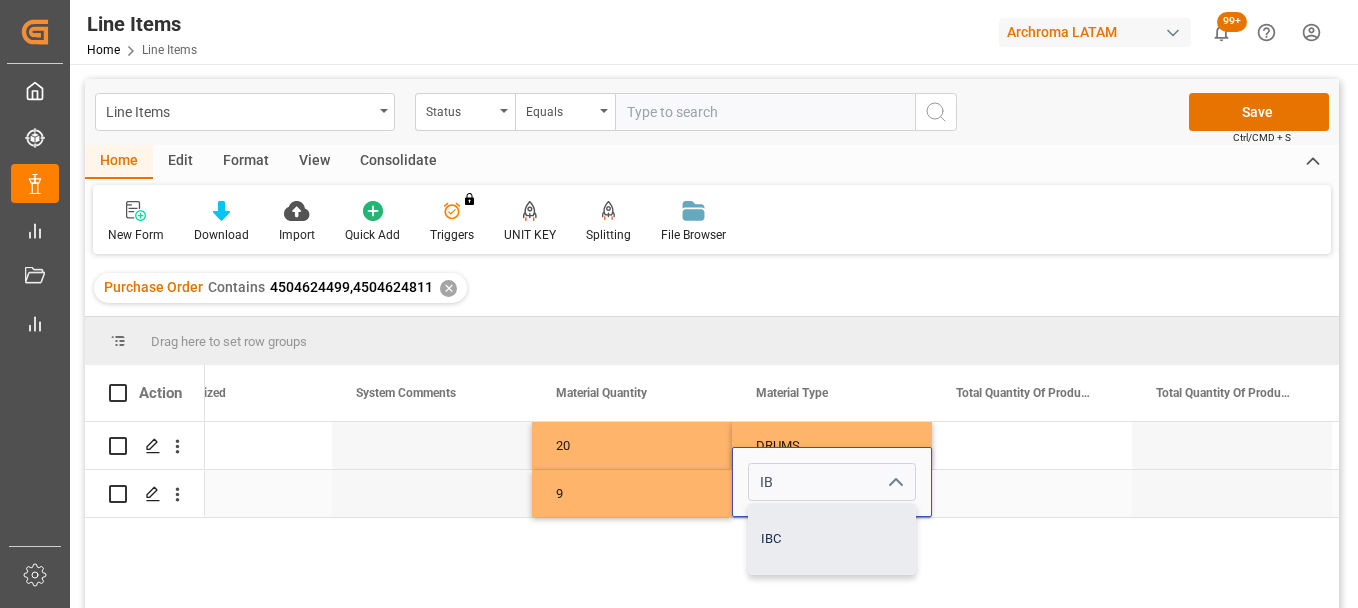 click on "IBC" at bounding box center (832, 539) 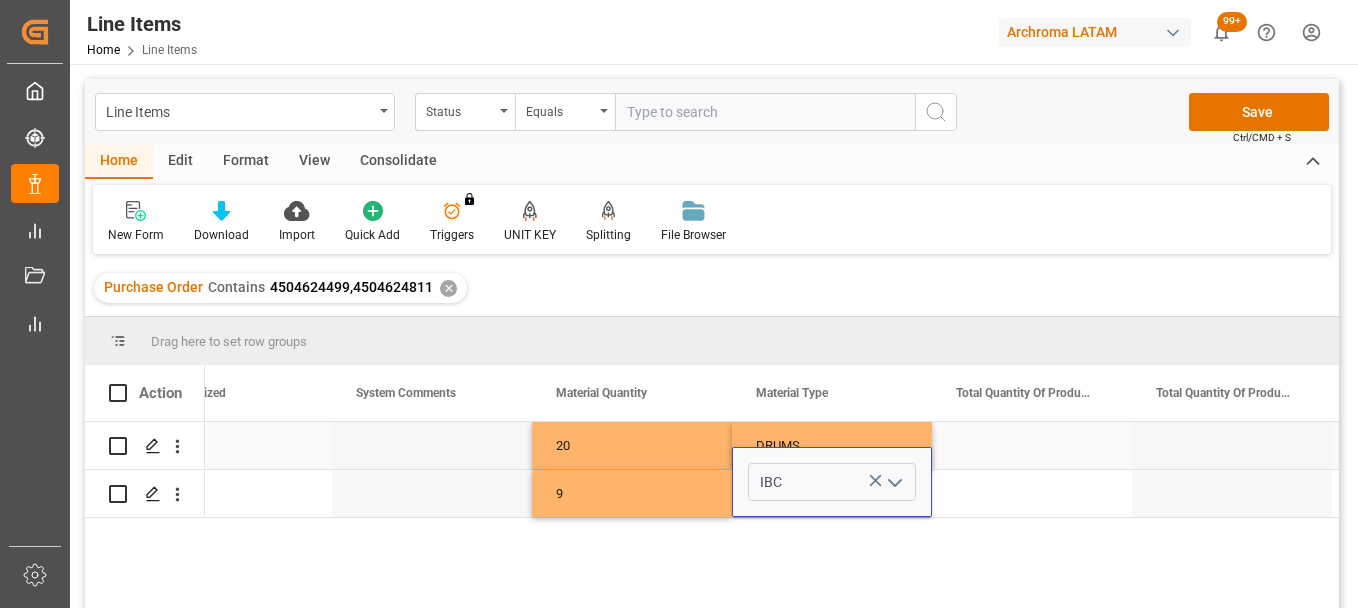 click at bounding box center [1032, 445] 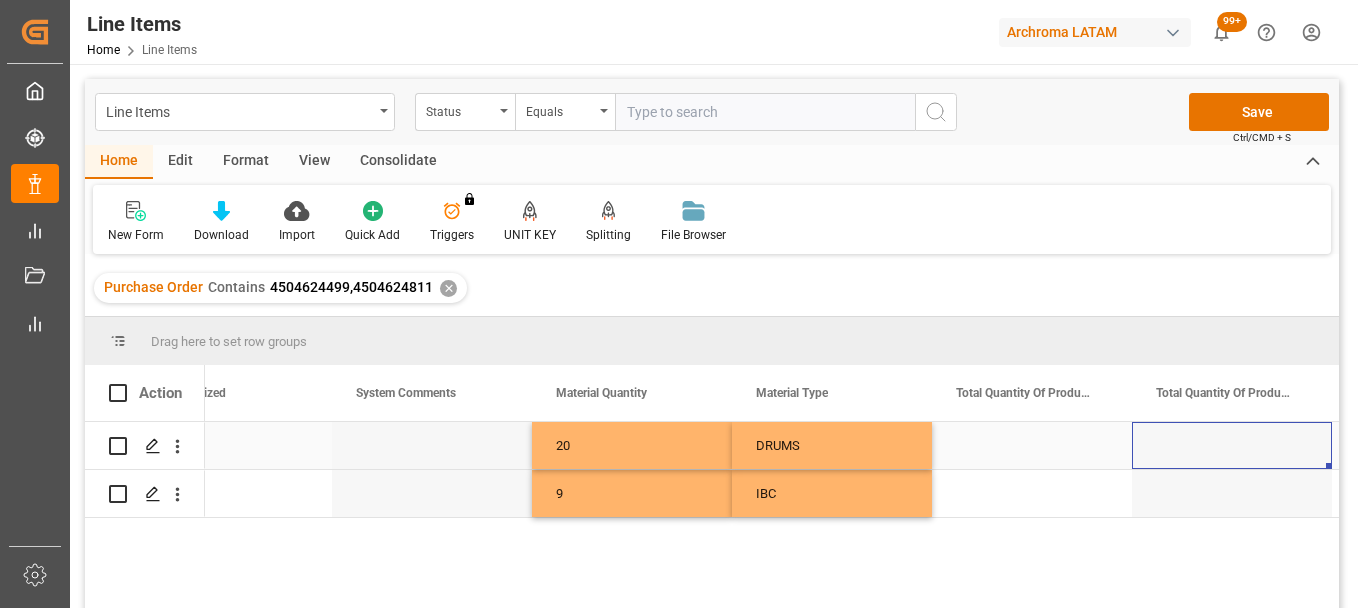 scroll, scrollTop: 0, scrollLeft: 3273, axis: horizontal 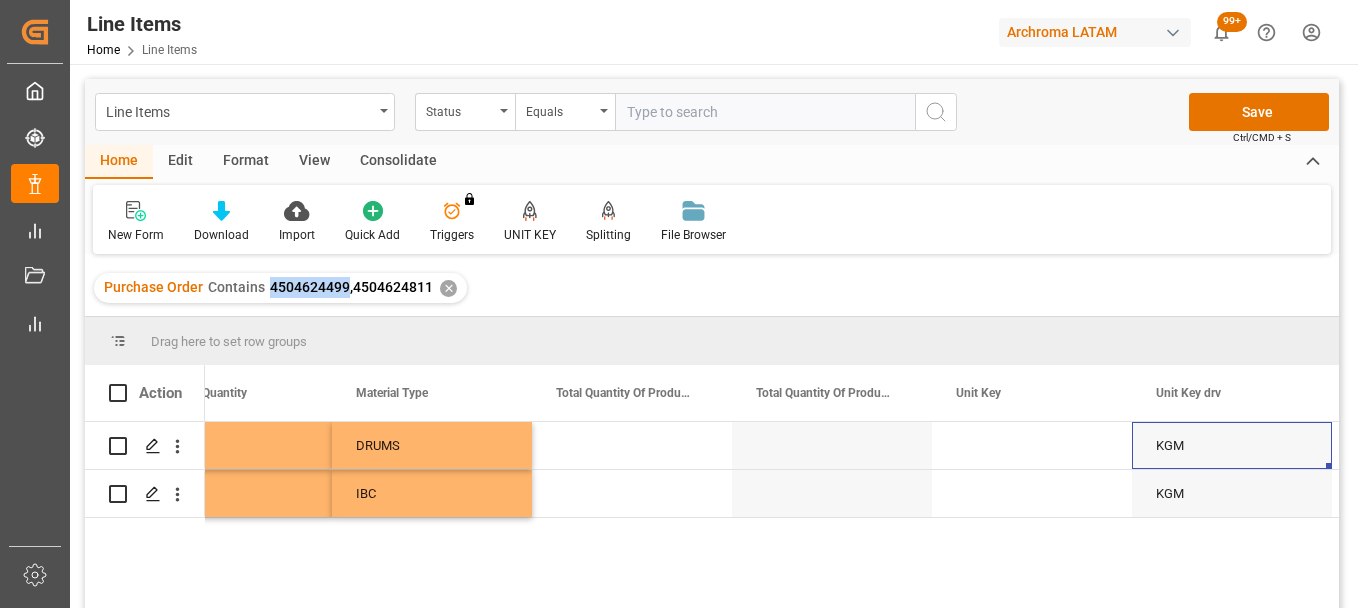 drag, startPoint x: 344, startPoint y: 290, endPoint x: 269, endPoint y: 296, distance: 75.23962 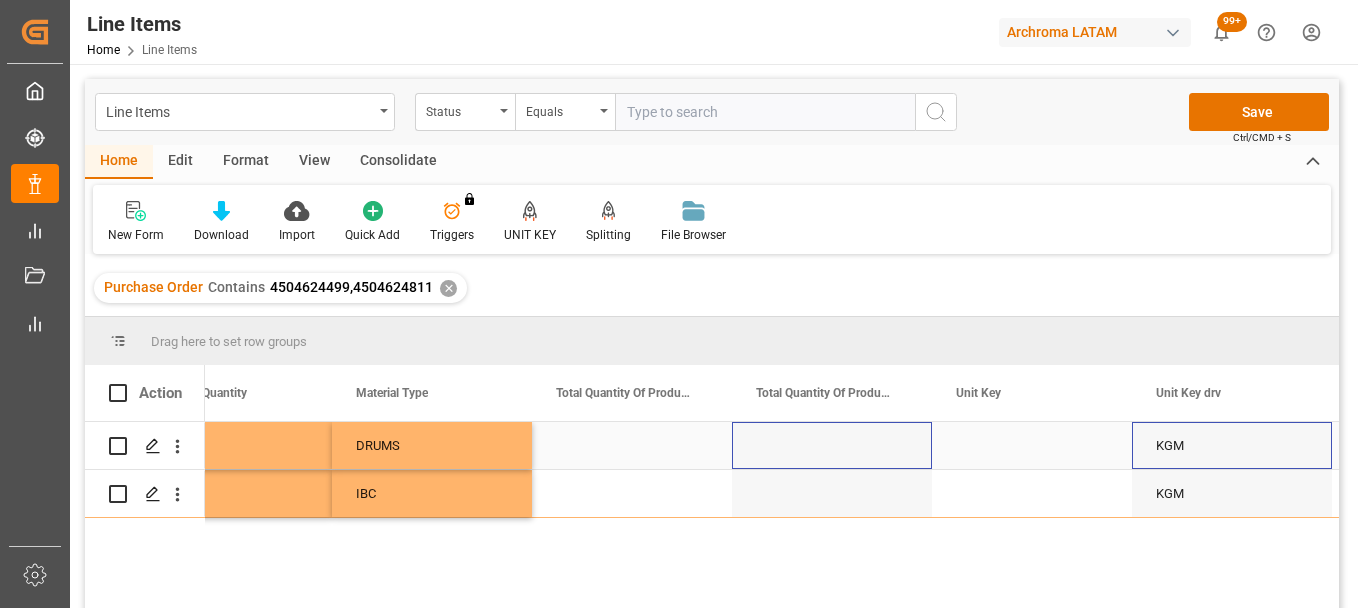 click at bounding box center [832, 445] 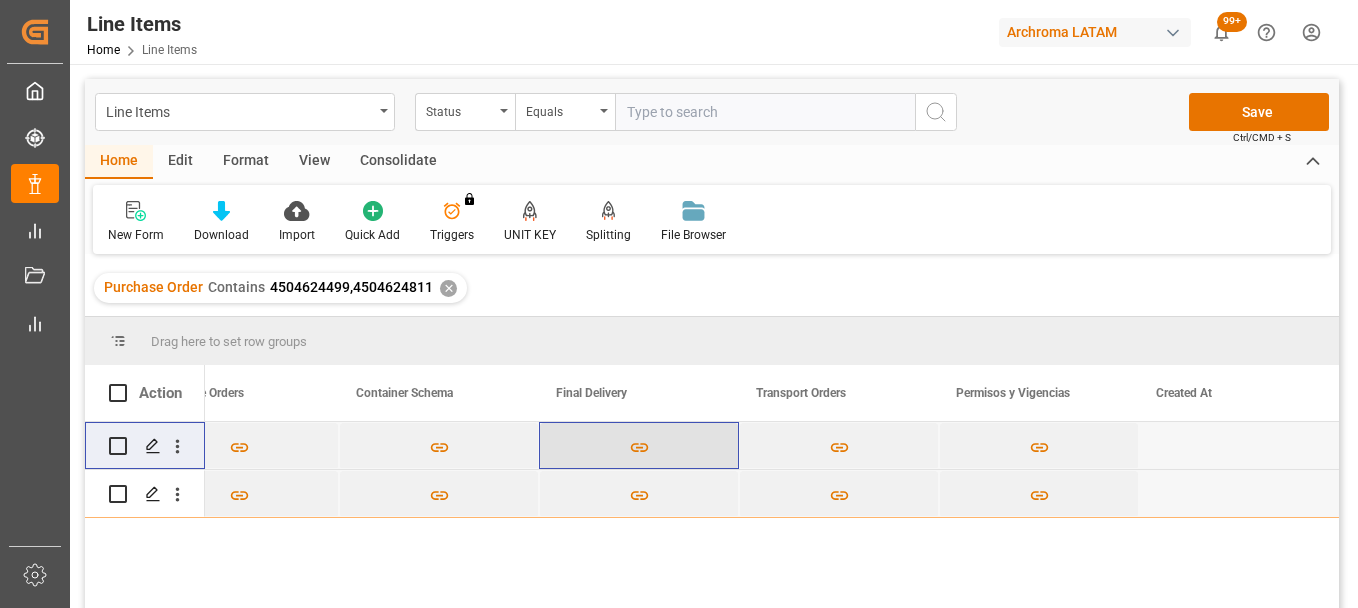click at bounding box center [639, 446] 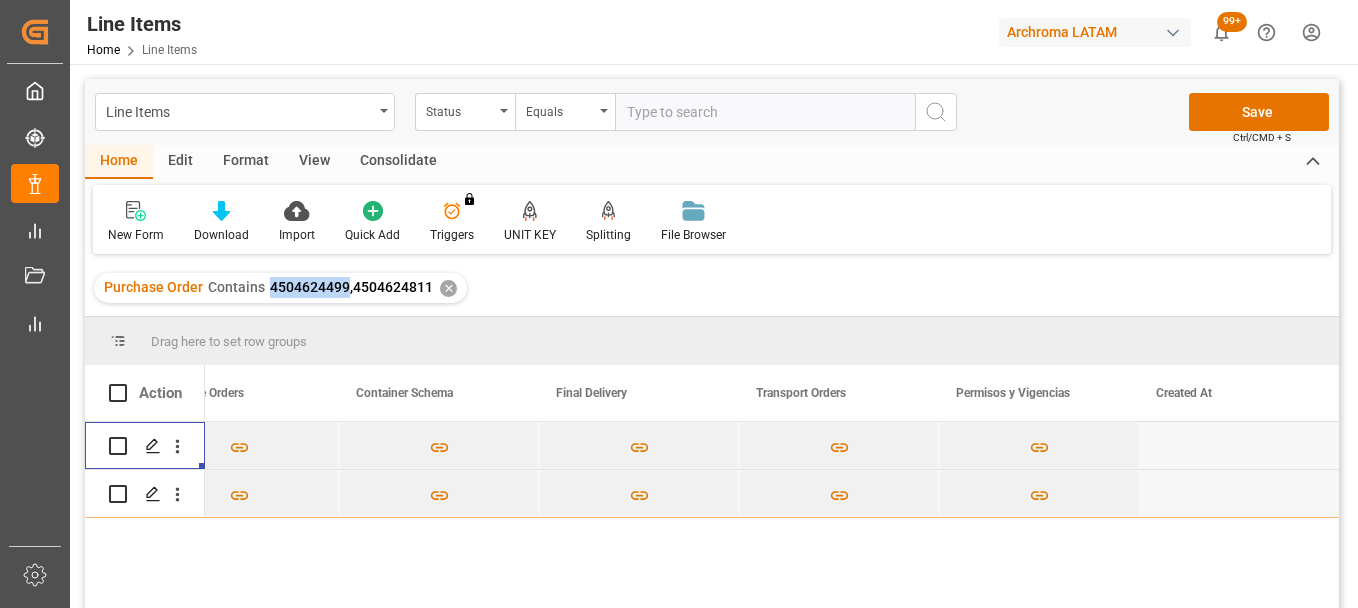 click on "Drag here to set row groups" at bounding box center (712, 341) 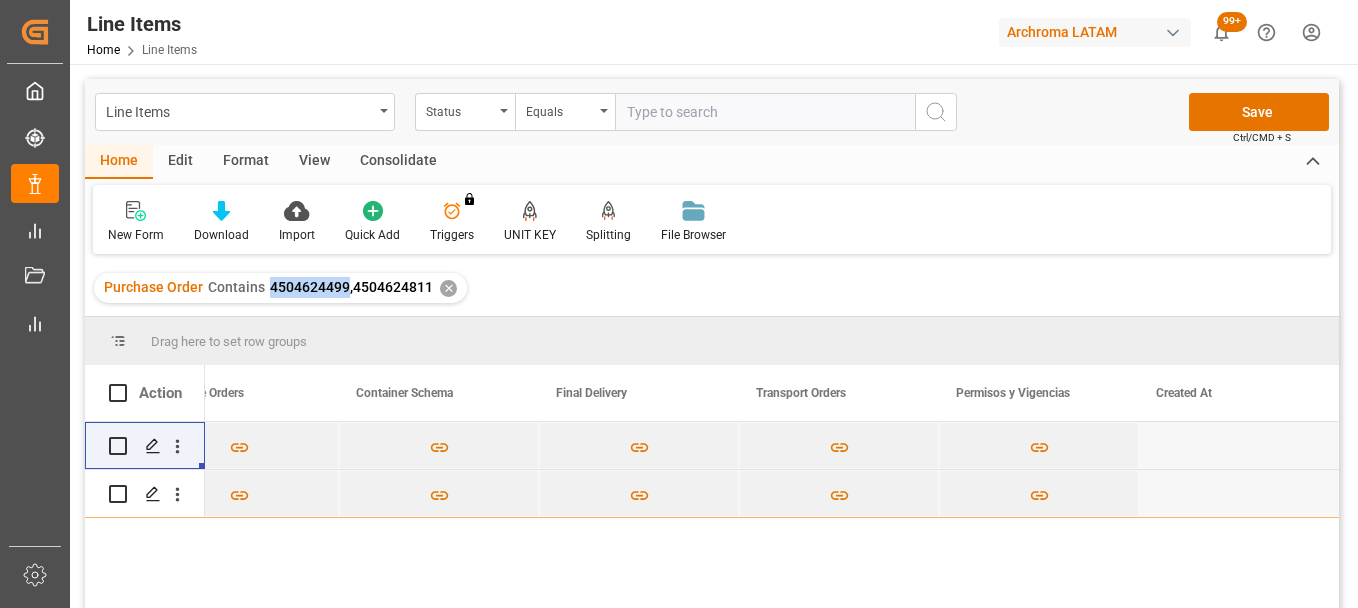 click on "f5738572da18 db51379f25e8" at bounding box center (772, 521) 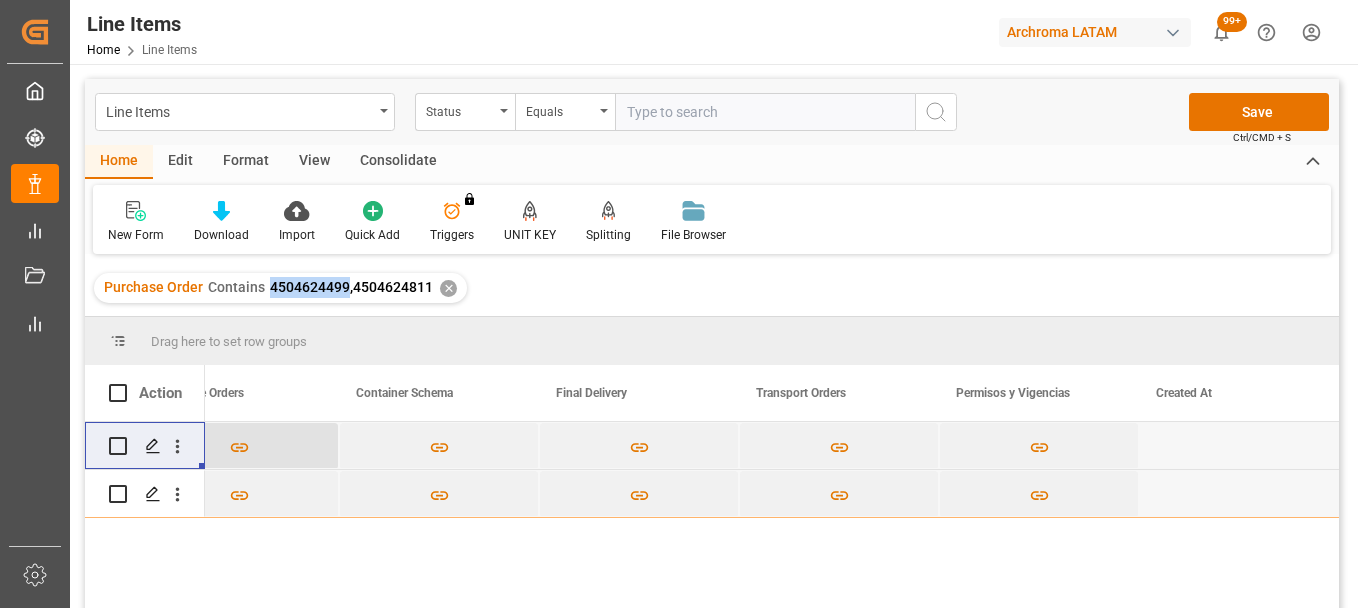 click at bounding box center [239, 446] 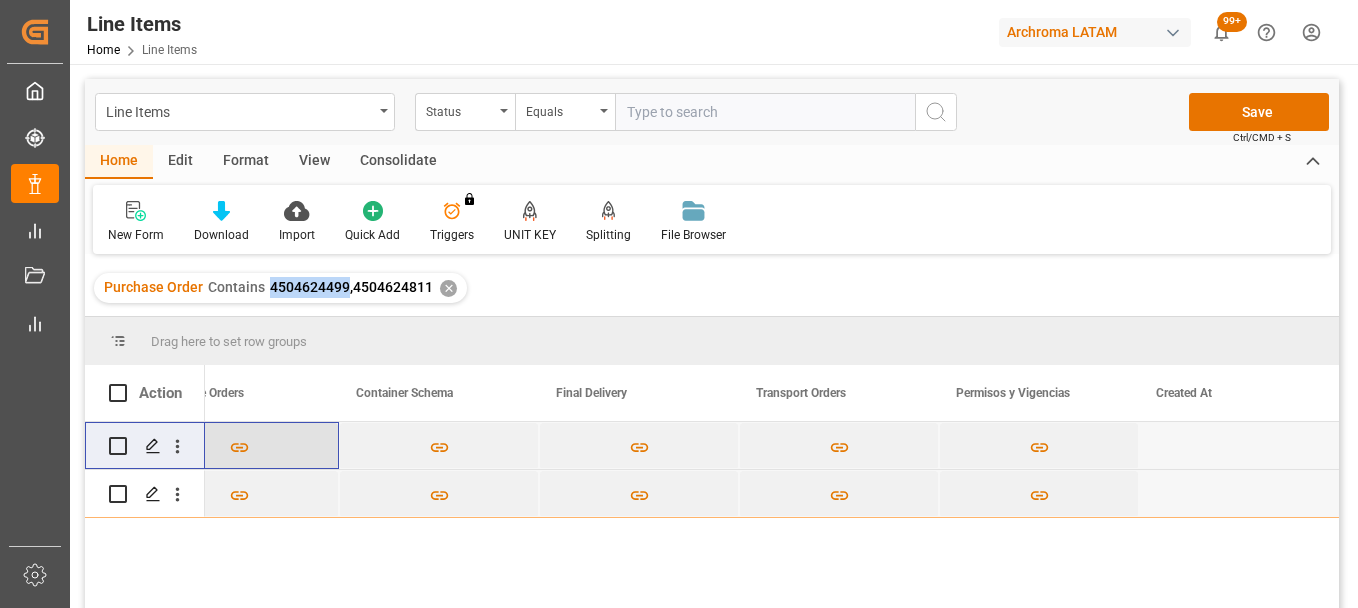 type 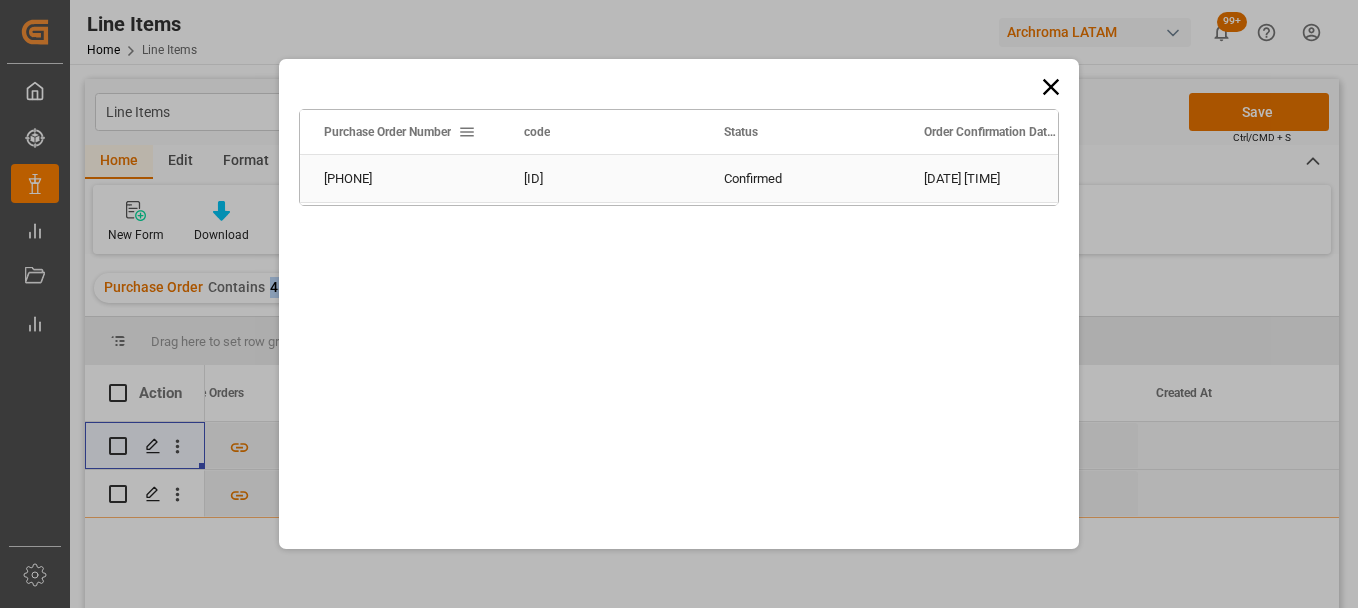 click on "Confirmed" at bounding box center (800, 178) 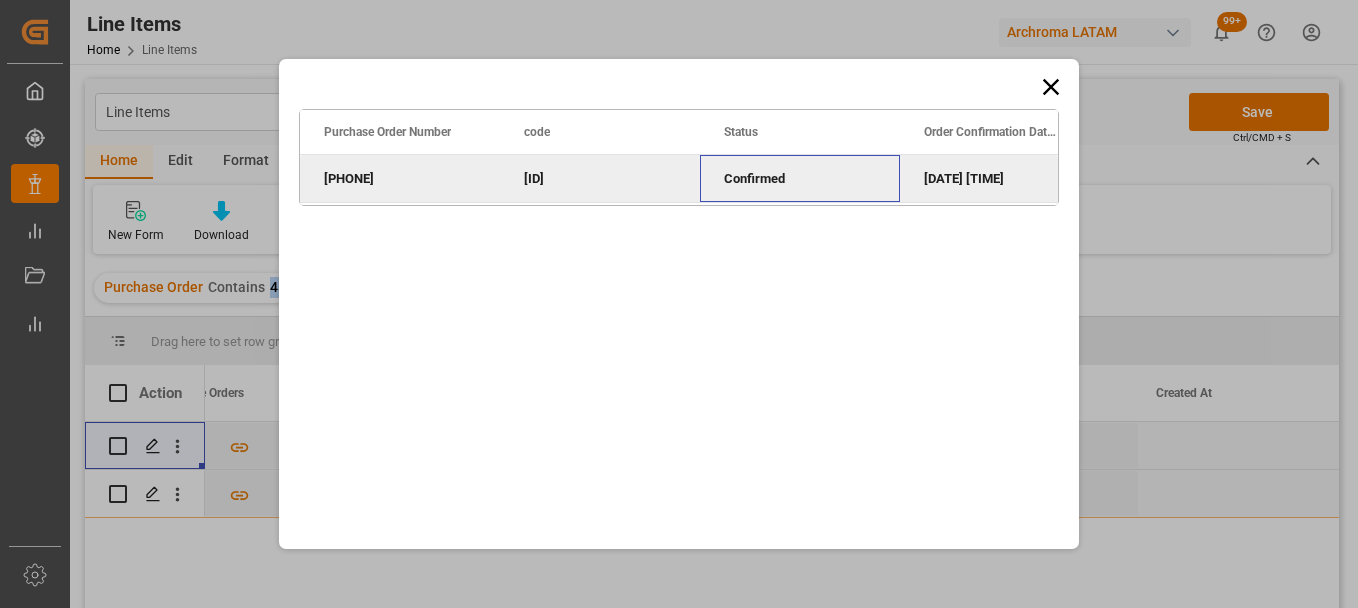 click at bounding box center (1051, 87) 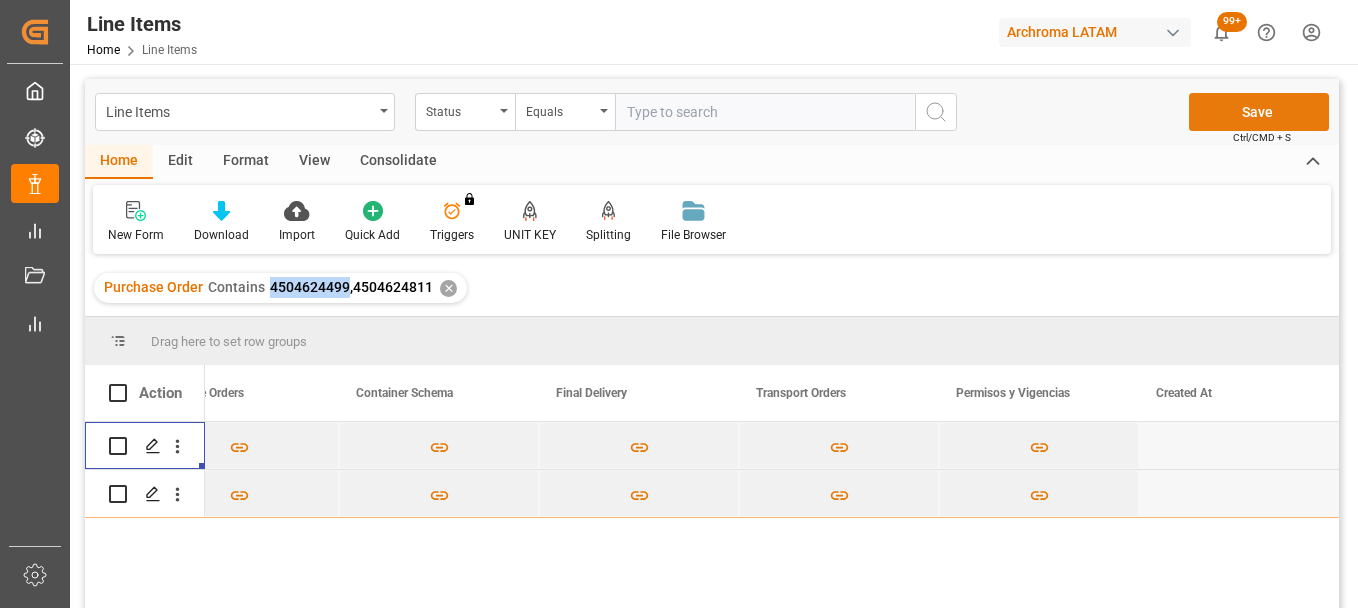 click on "Save" at bounding box center [1259, 112] 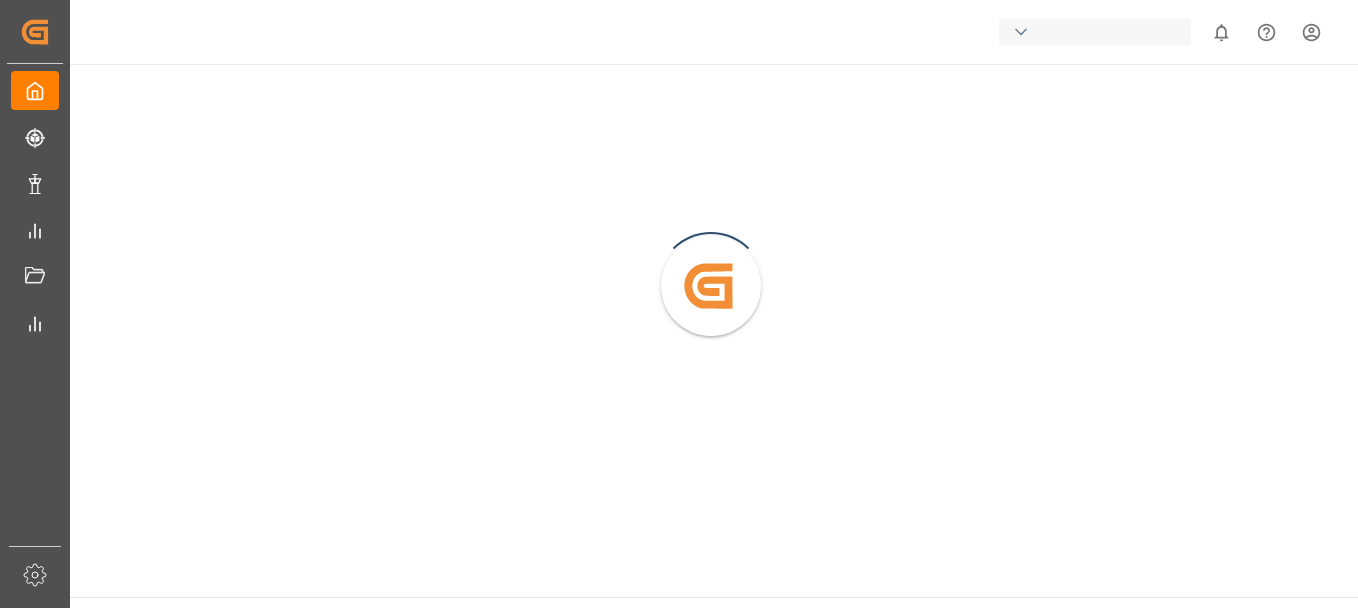 scroll, scrollTop: 0, scrollLeft: 0, axis: both 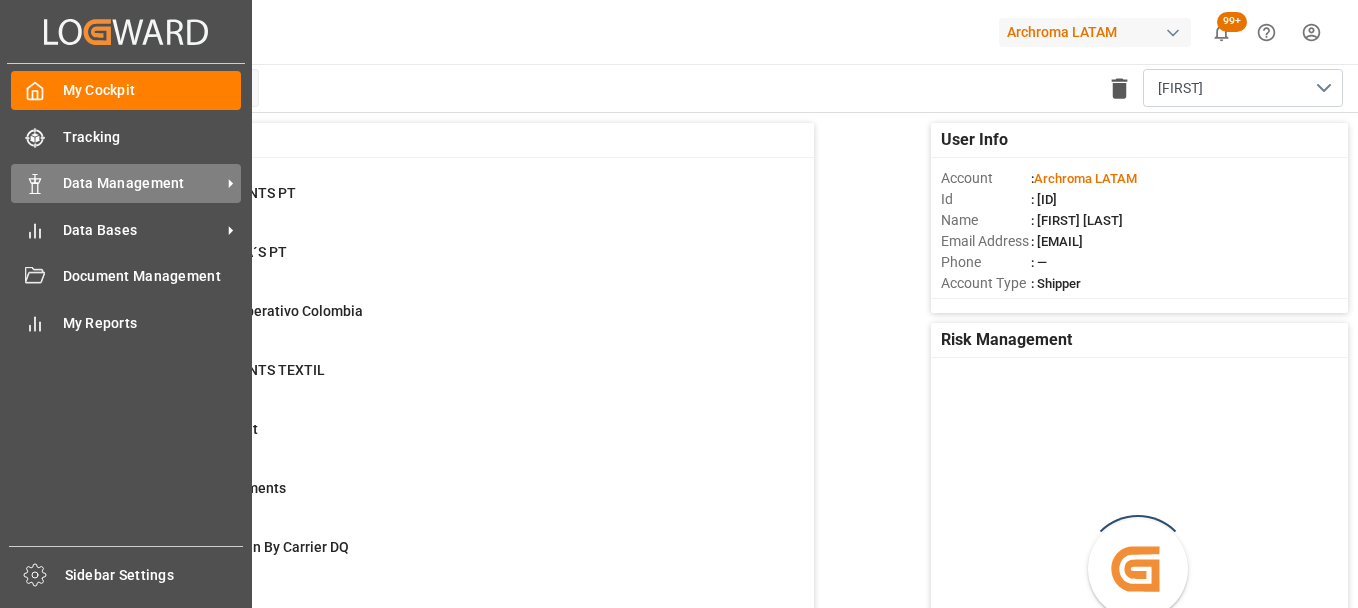 click at bounding box center (35, 138) 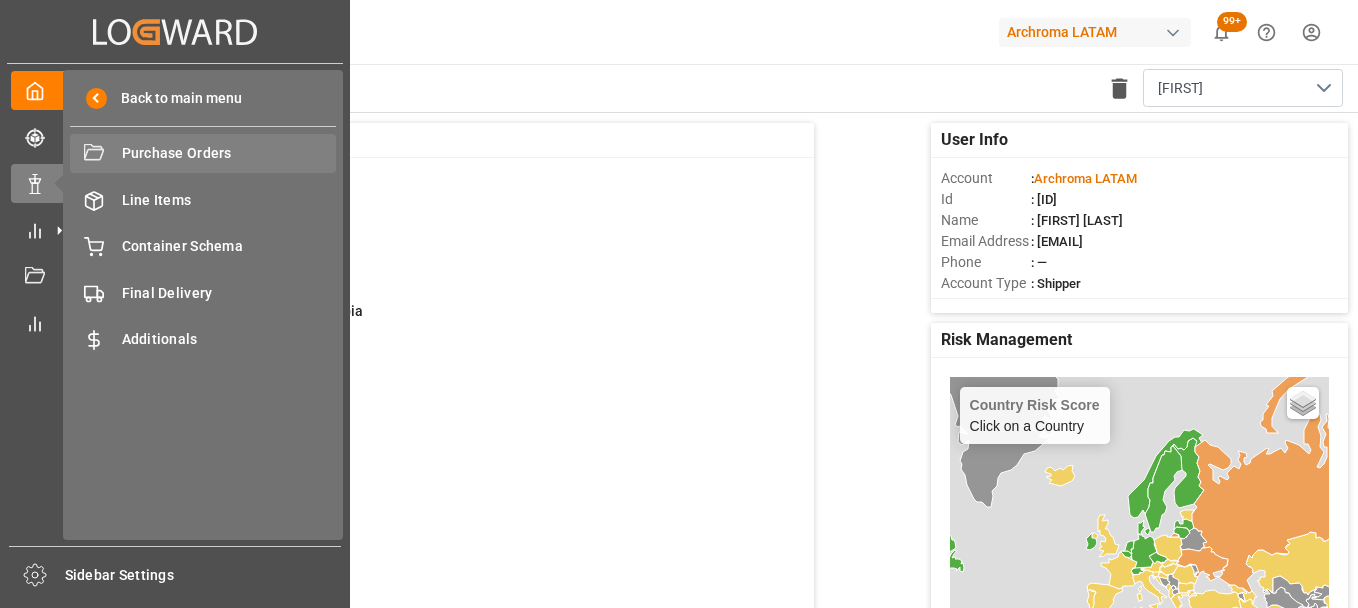click on "Purchase Orders Purchase Orders" at bounding box center [203, 153] 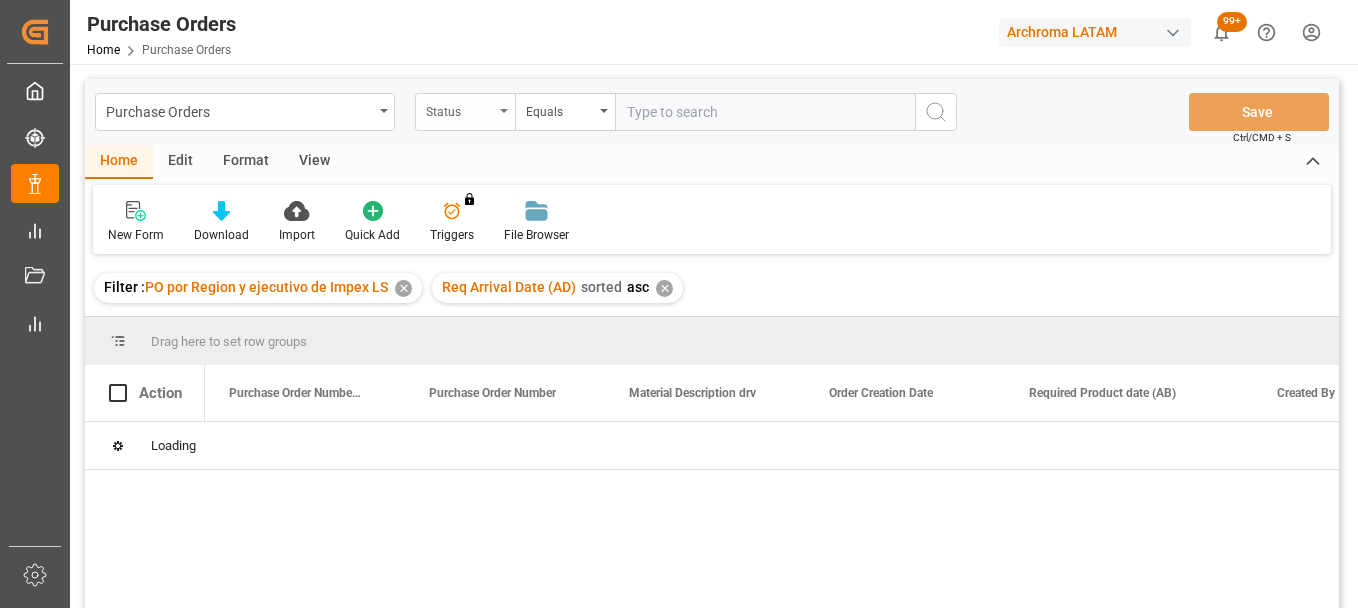 click on "Status" at bounding box center [465, 112] 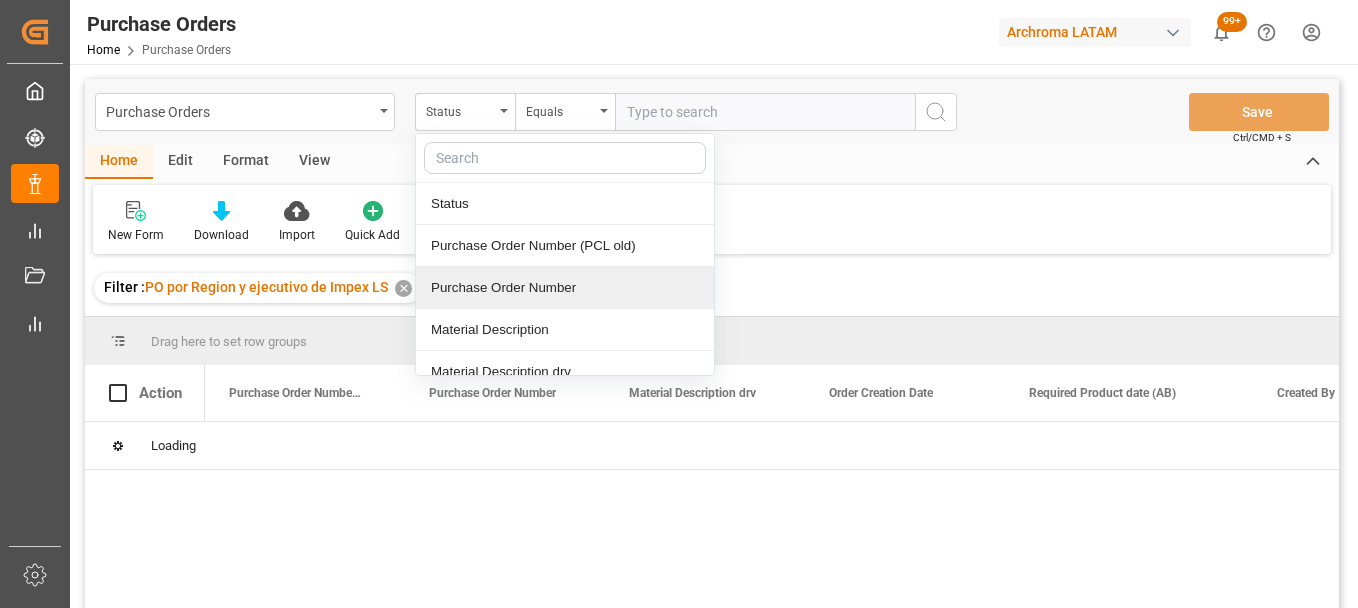 click on "Purchase Order Number" at bounding box center (565, 288) 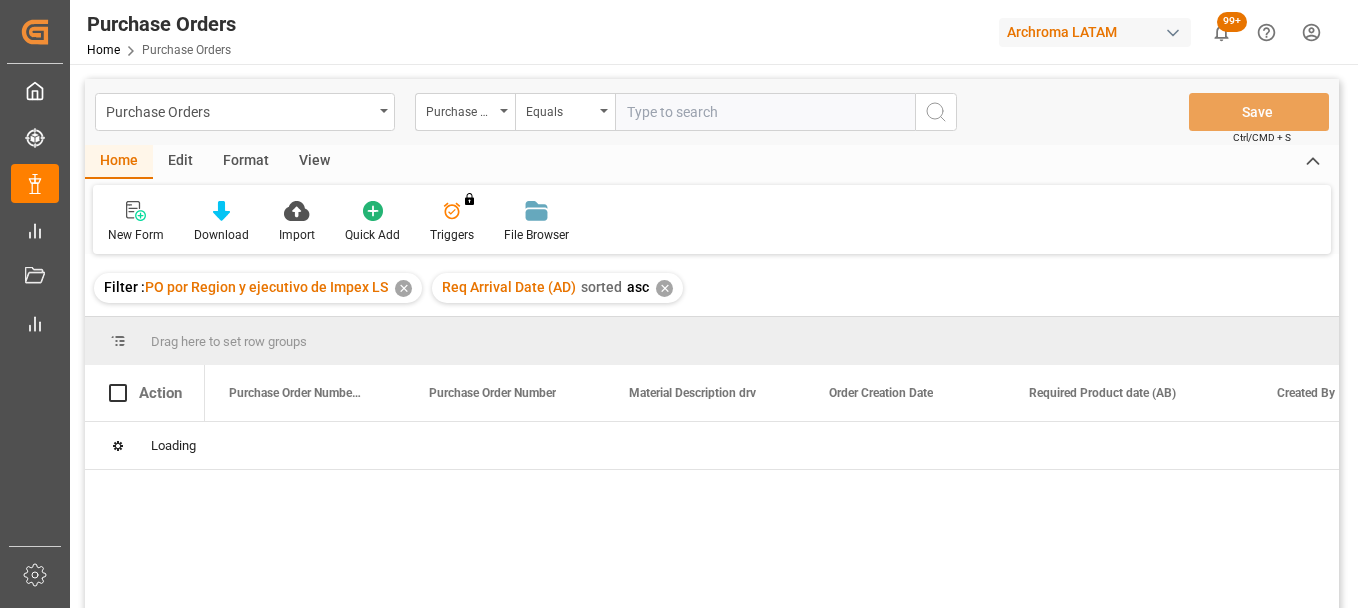 click at bounding box center (765, 112) 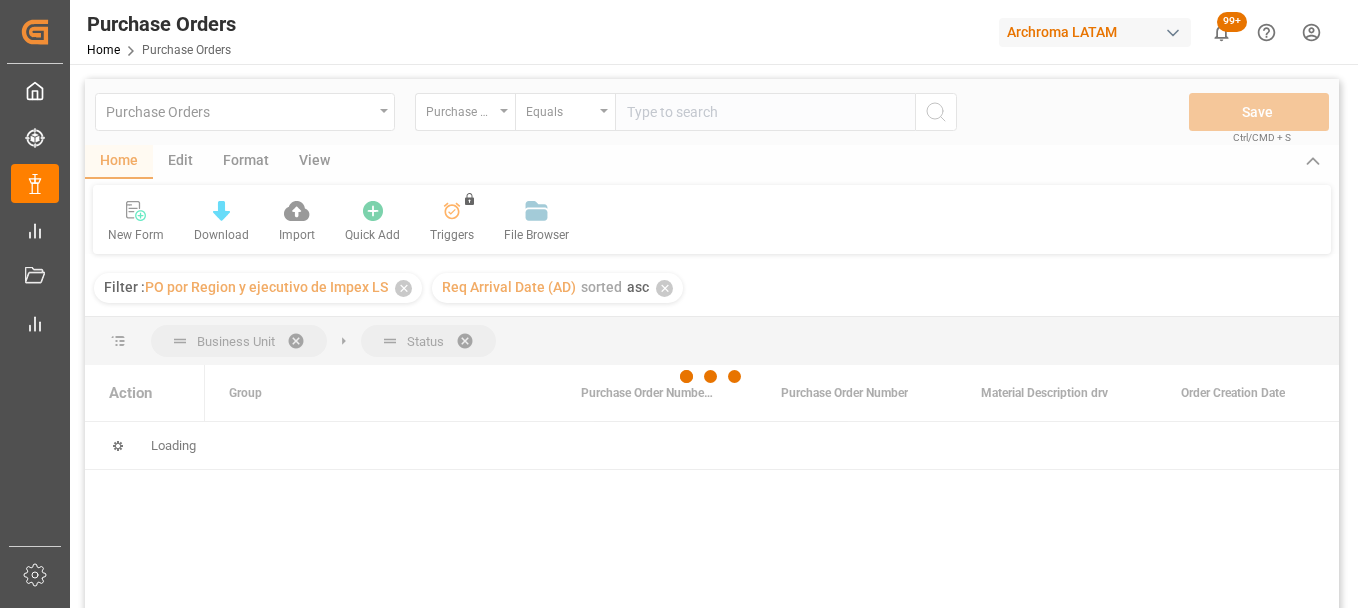 paste on "[PHONE]" 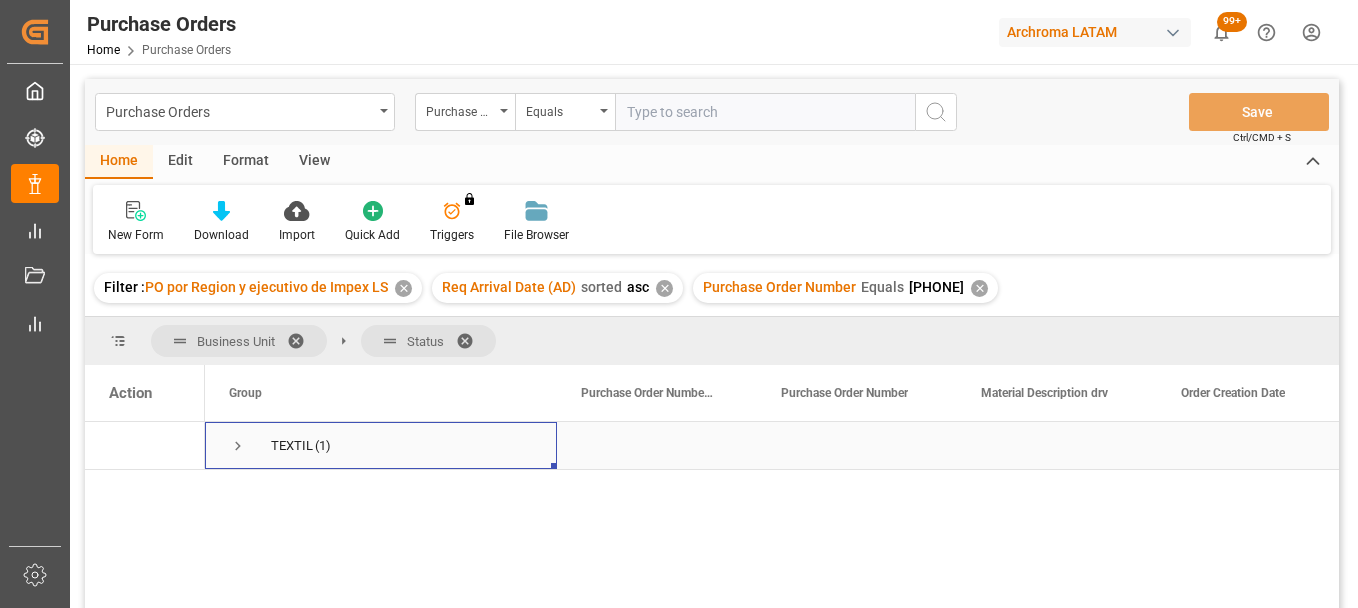 click at bounding box center [238, 446] 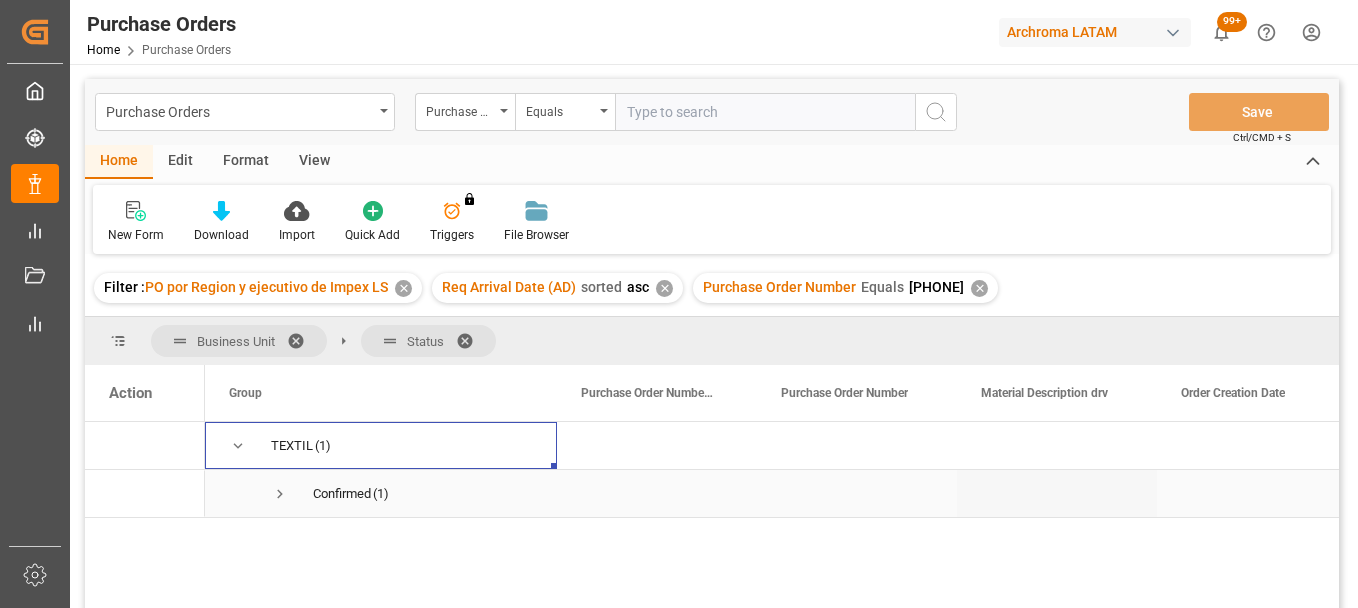 click at bounding box center [280, 494] 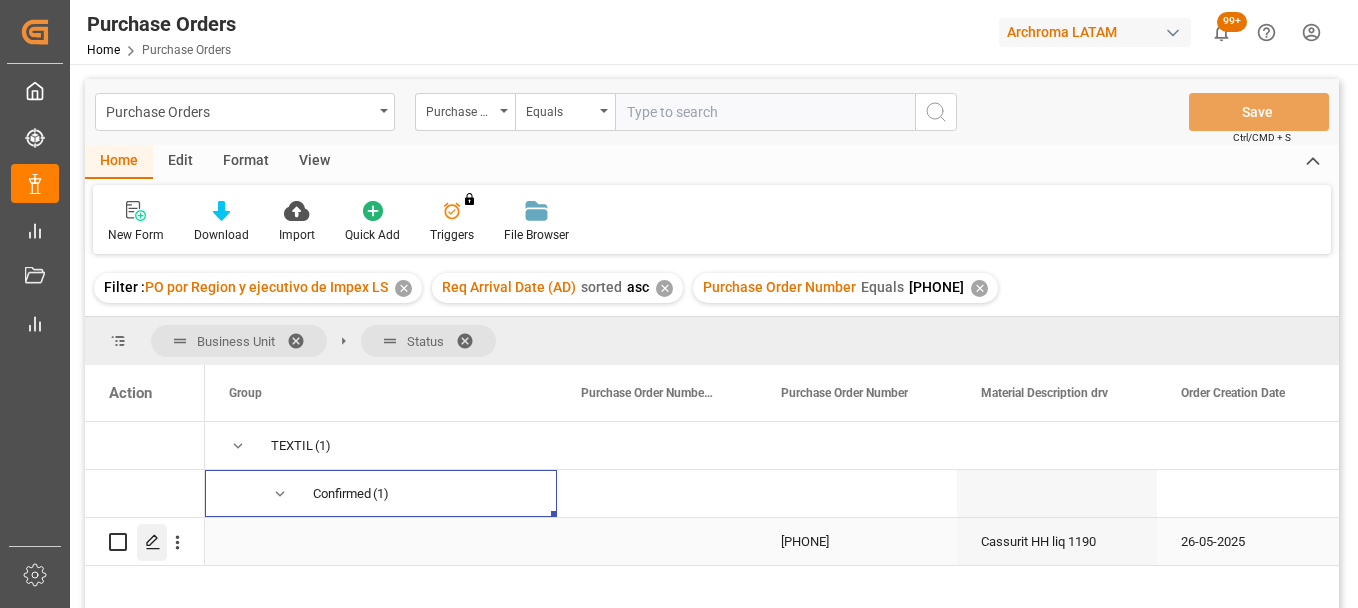 click at bounding box center [153, 542] 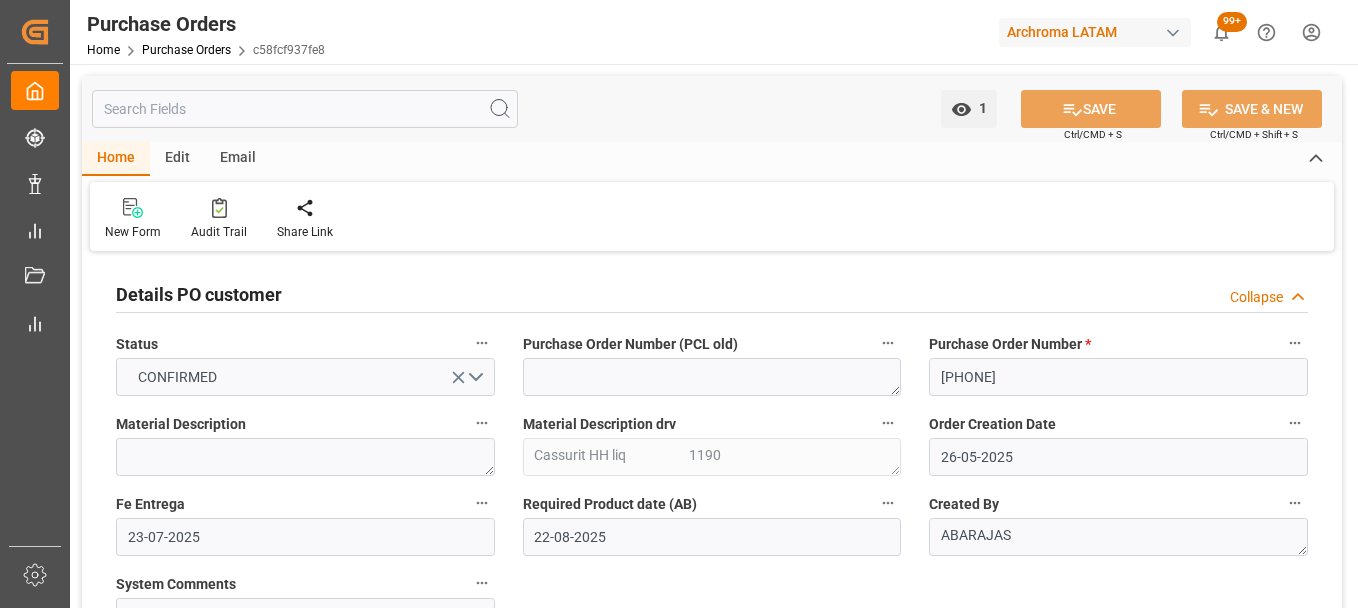 click on "Required Product date (AB)" at bounding box center (137, 344) 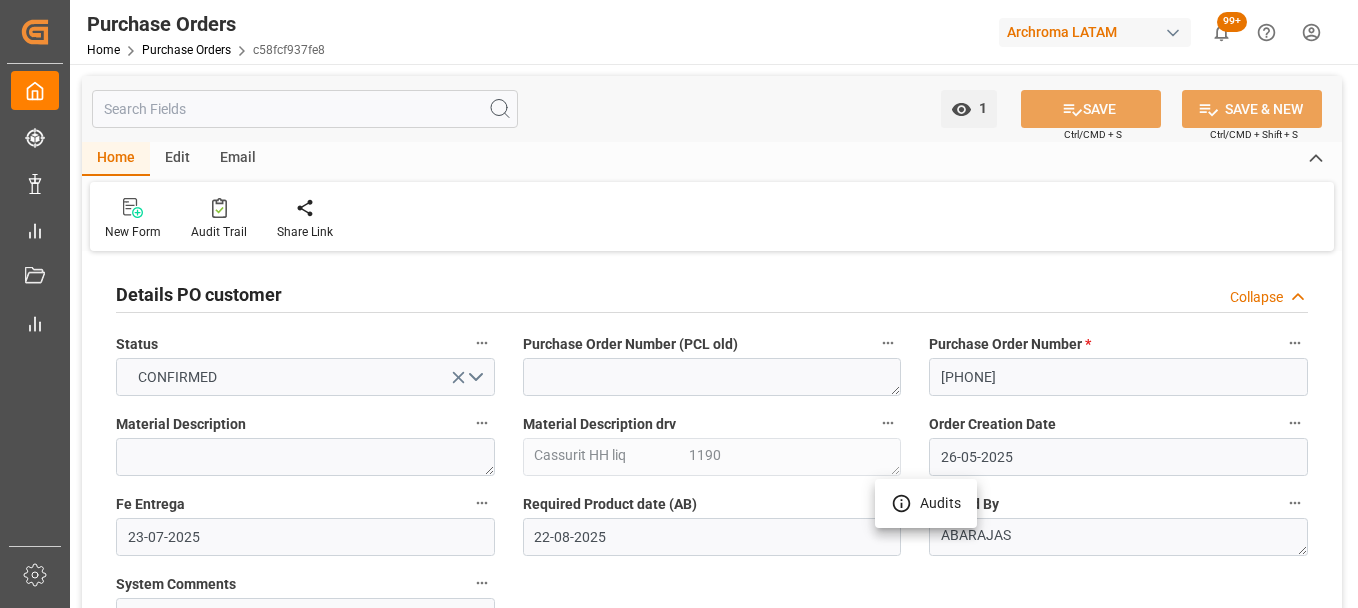type 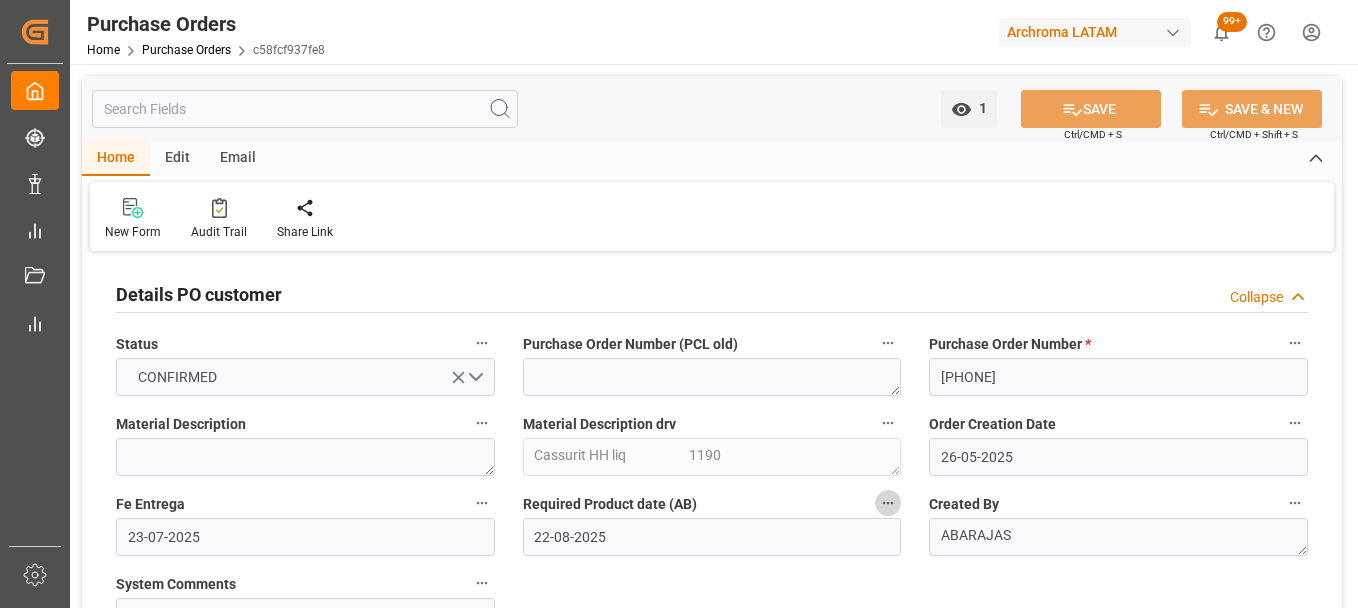 type 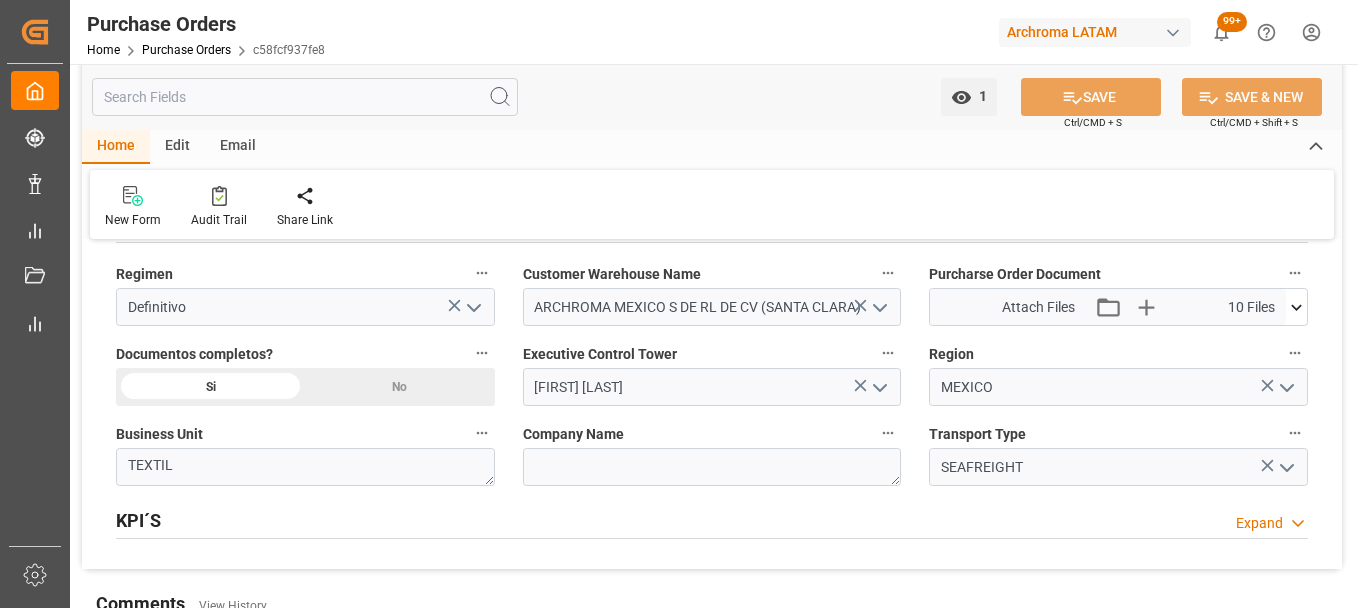 scroll, scrollTop: 1480, scrollLeft: 0, axis: vertical 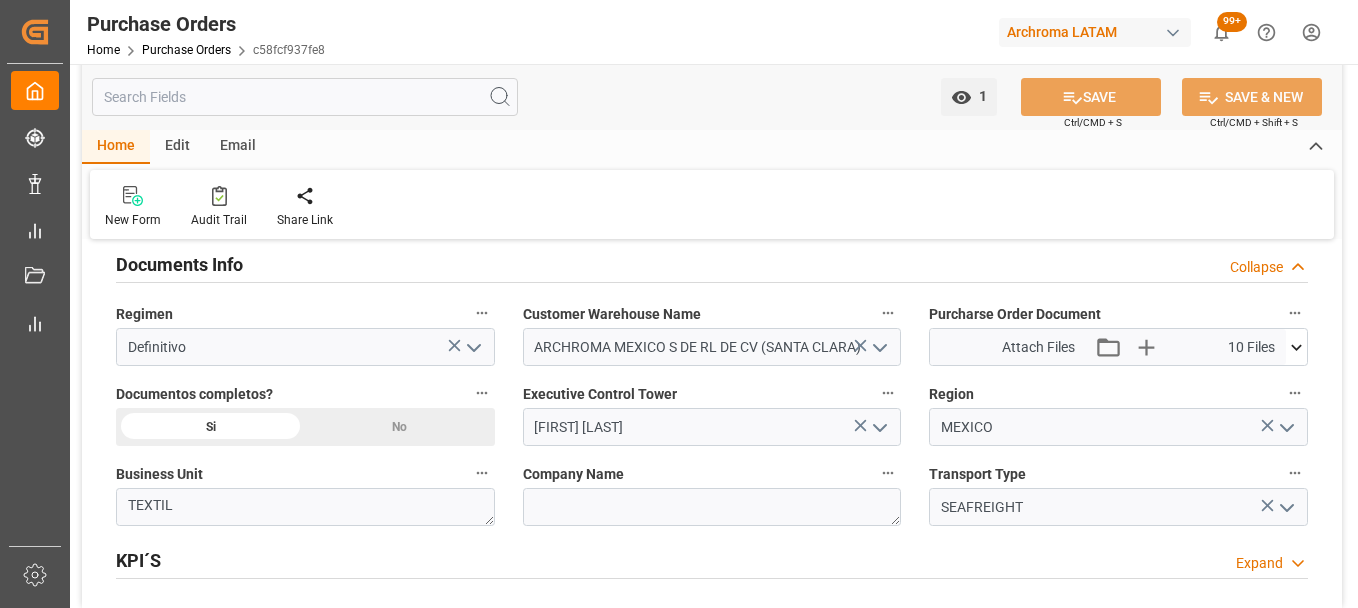 click at bounding box center (1296, 347) 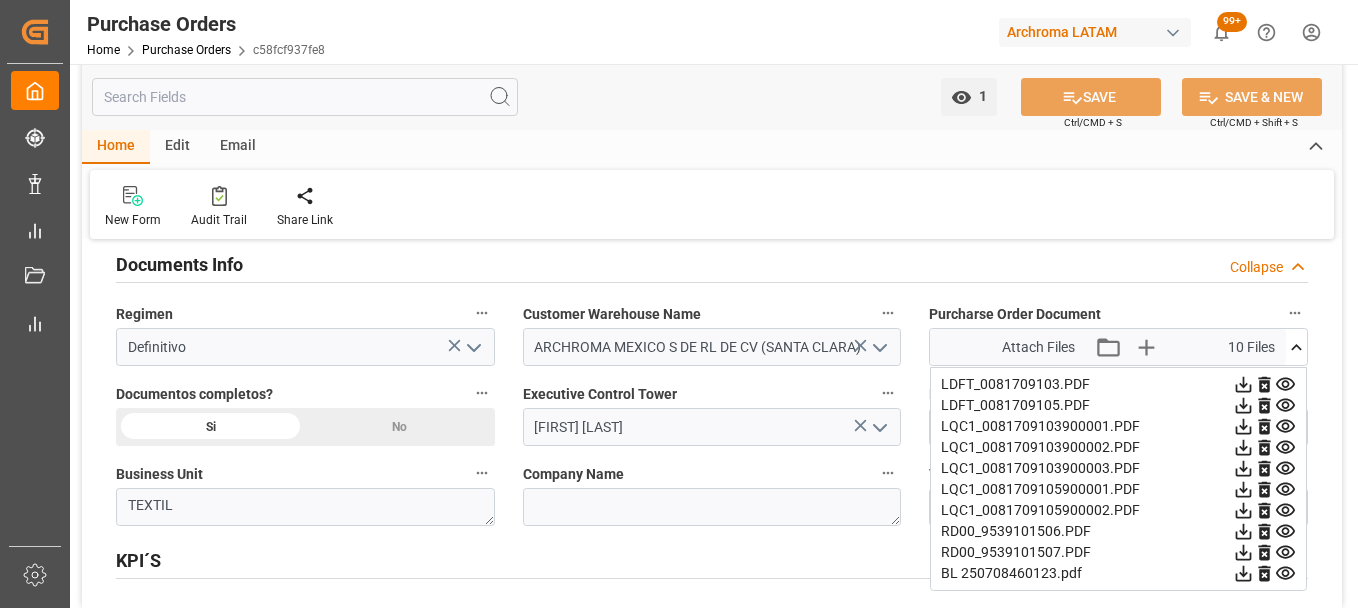 click at bounding box center [1243, 573] 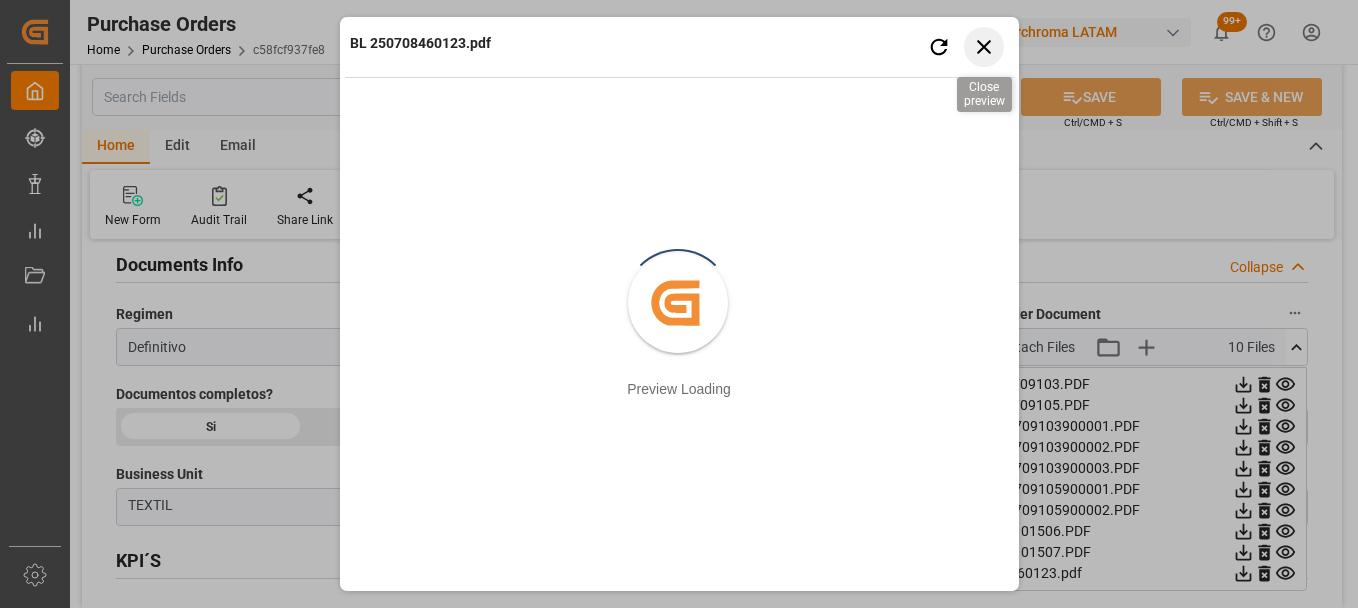 click at bounding box center [938, 46] 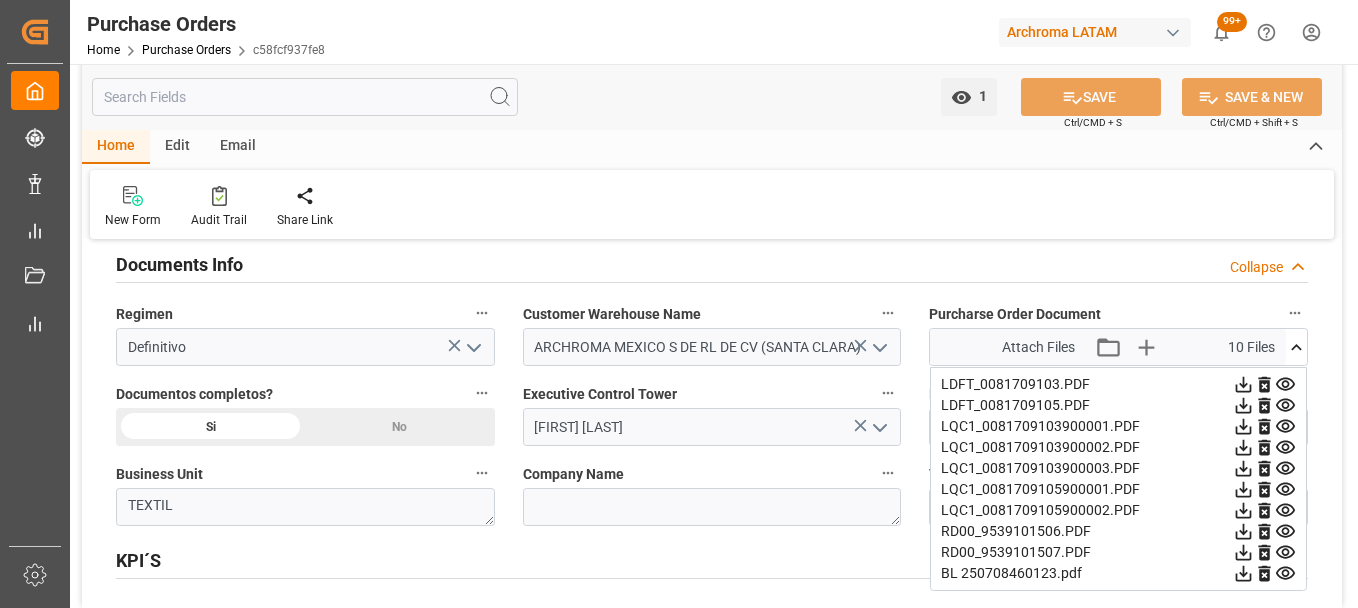 click at bounding box center (1243, 573) 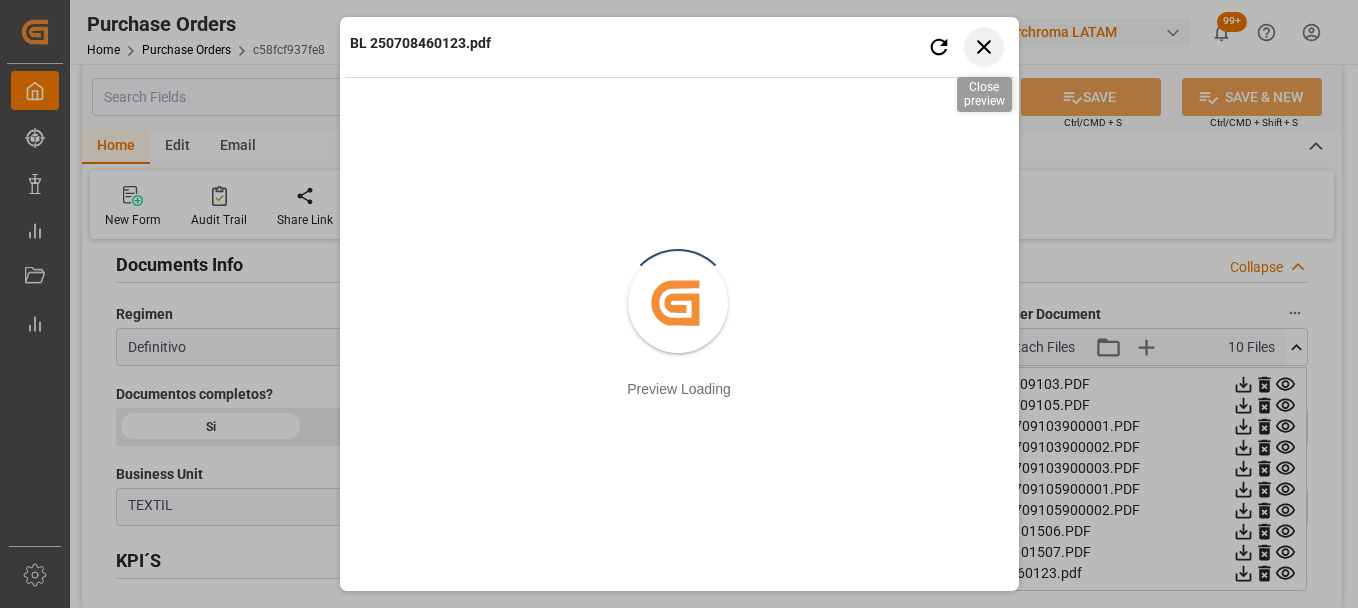 click at bounding box center [938, 46] 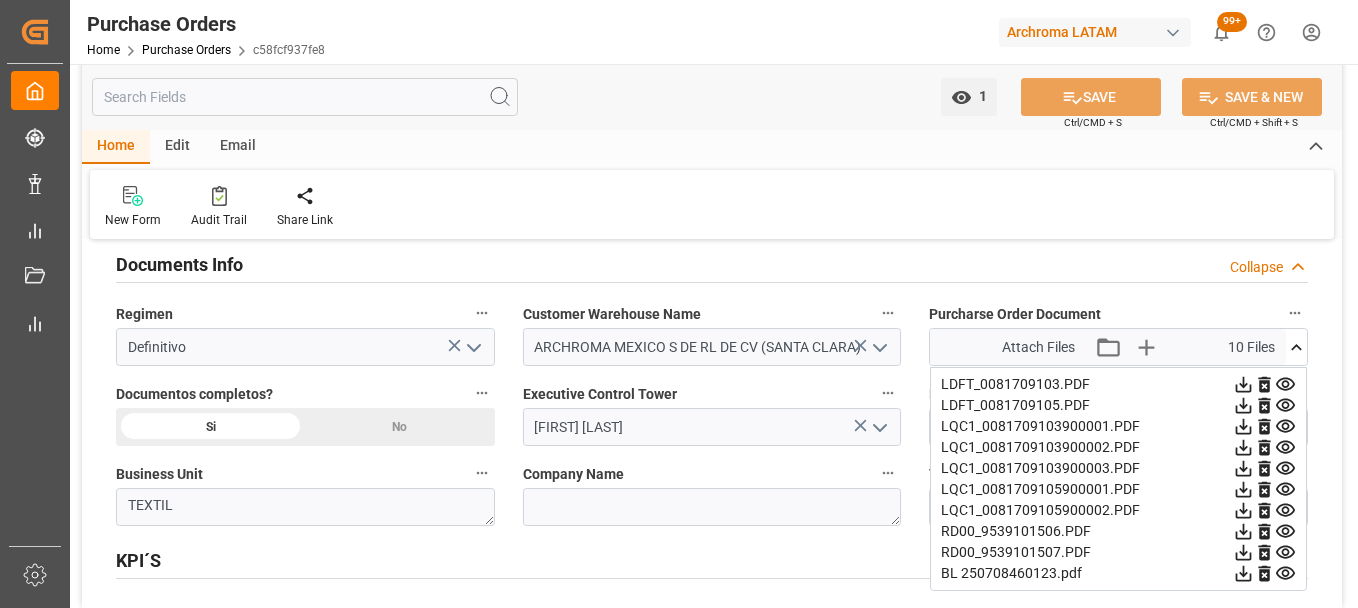 click at bounding box center [1243, 531] 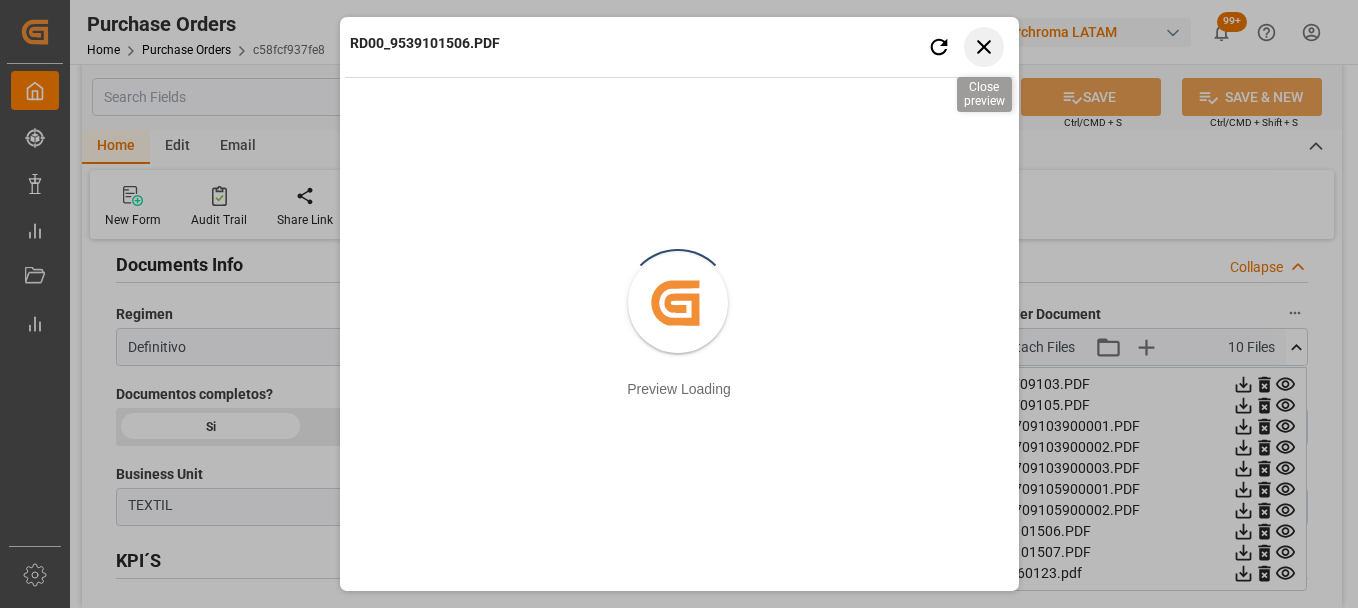 click at bounding box center [938, 46] 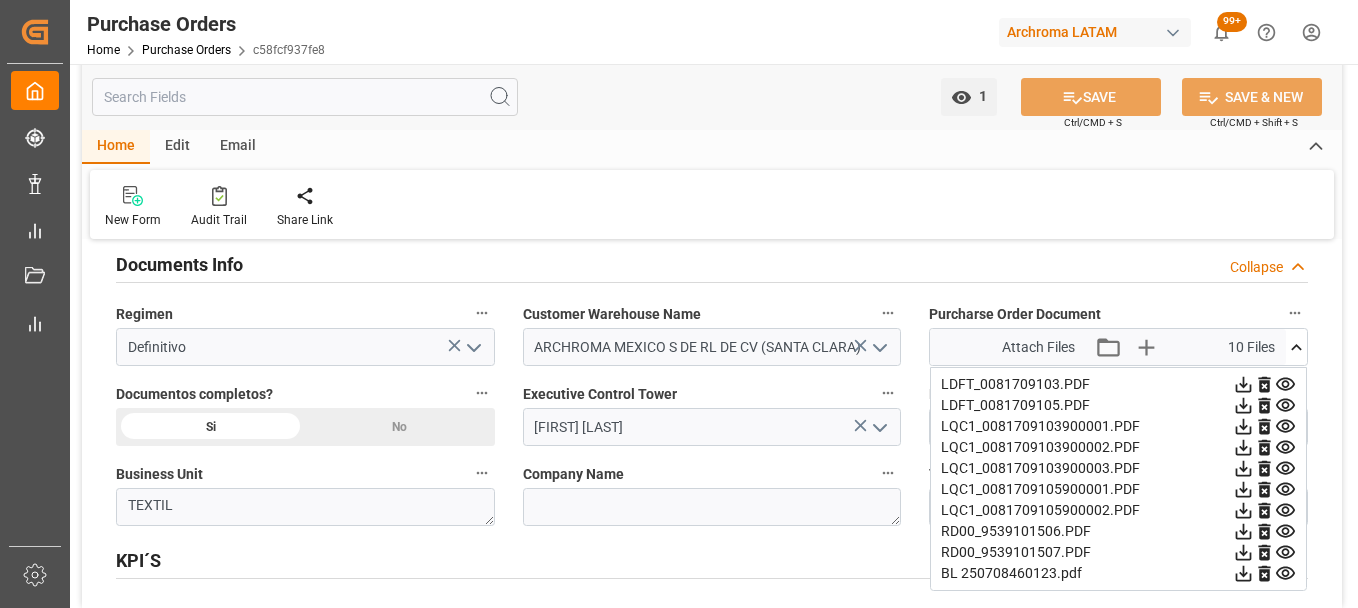 click at bounding box center [1243, 552] 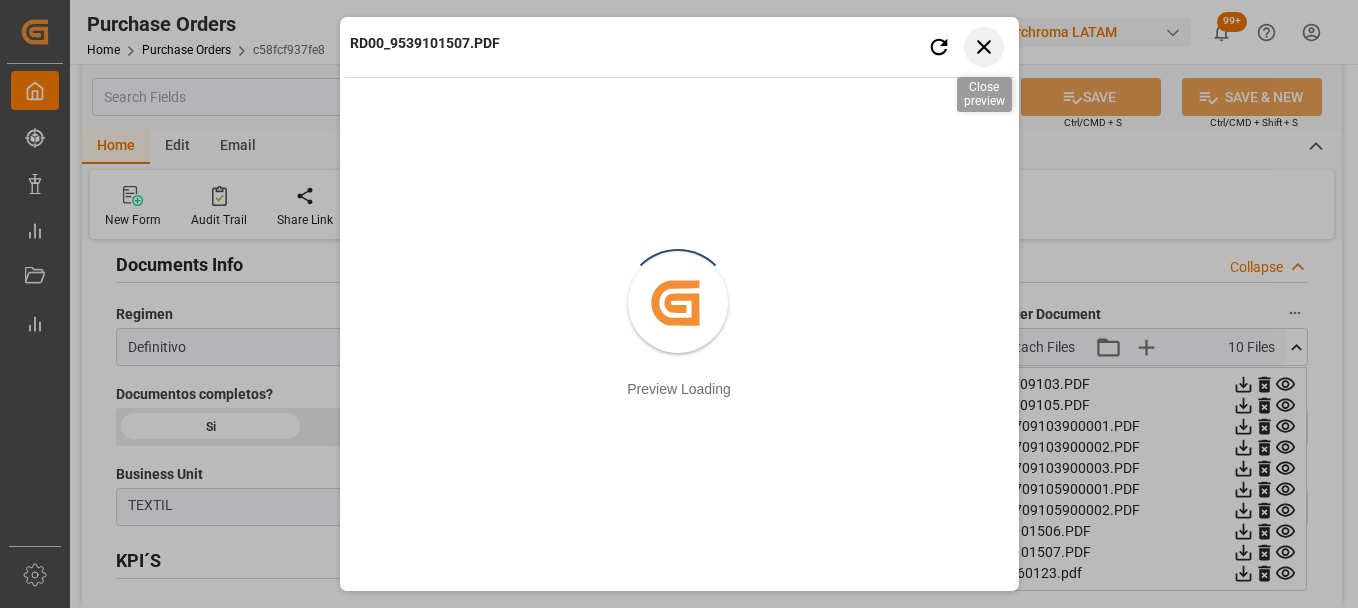 click at bounding box center [938, 46] 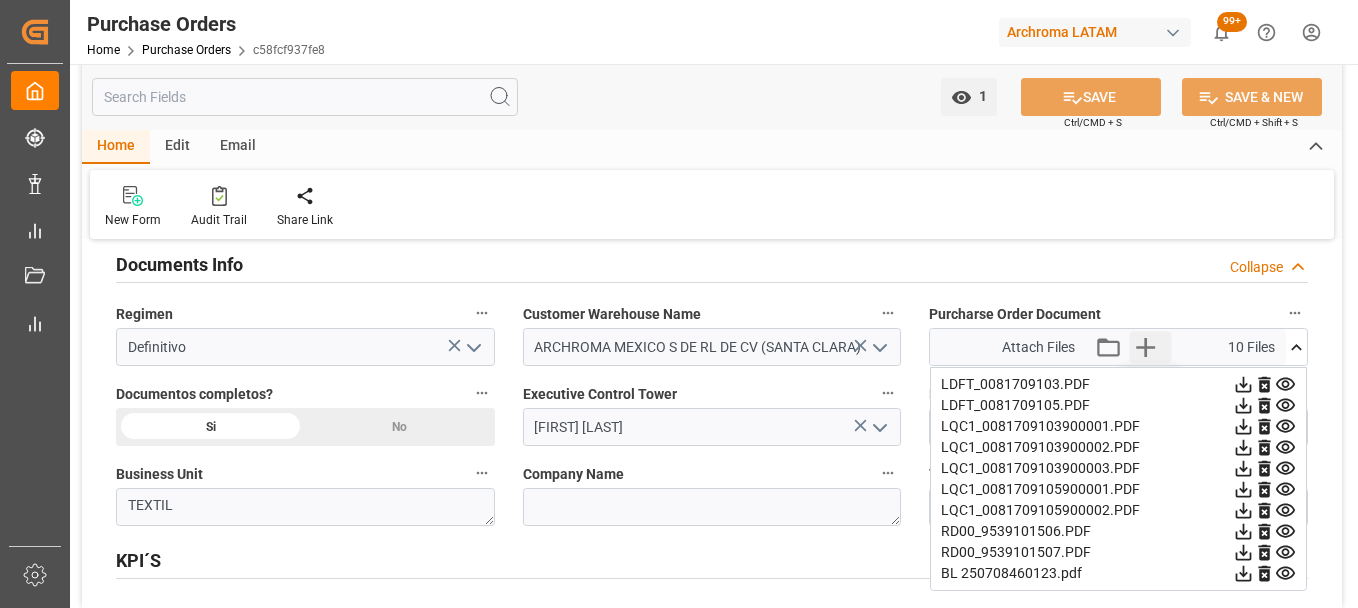 click at bounding box center [1145, 347] 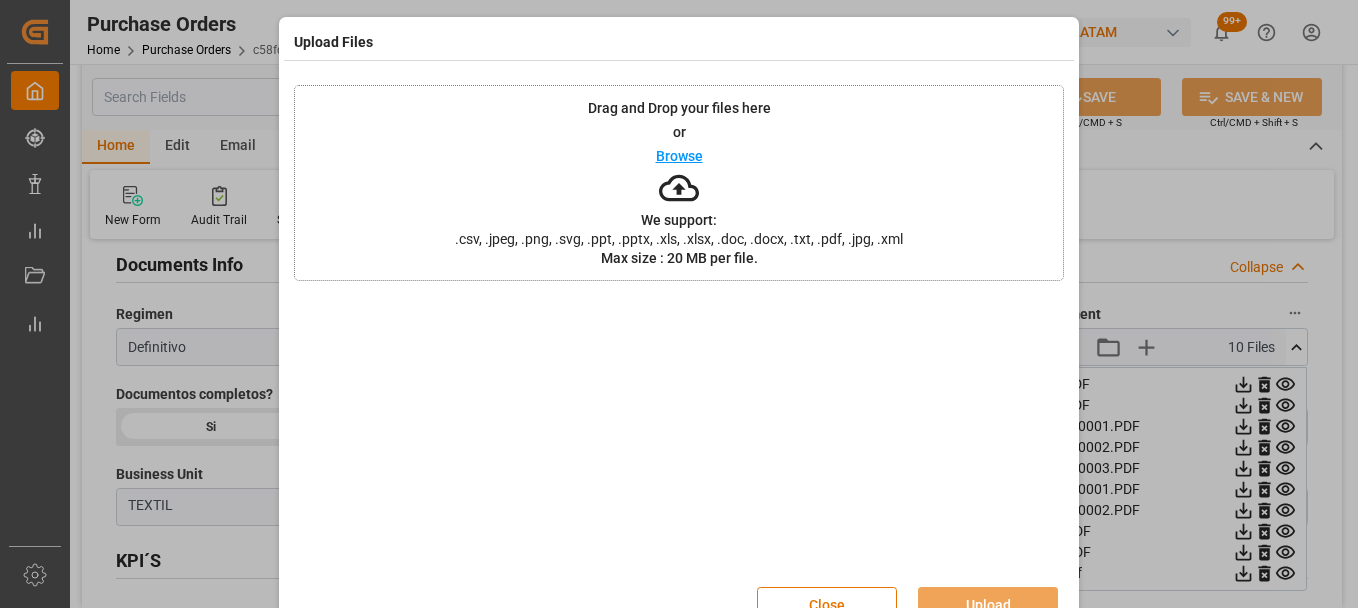click on "Drag and Drop your files here or Browse We support: .csv, .jpeg, .png, .svg, .ppt, .pptx, .xls, .xlsx, .doc, .docx, .txt, .pdf, .jpg, .xml Max size : 20 MB per file." at bounding box center (679, 183) 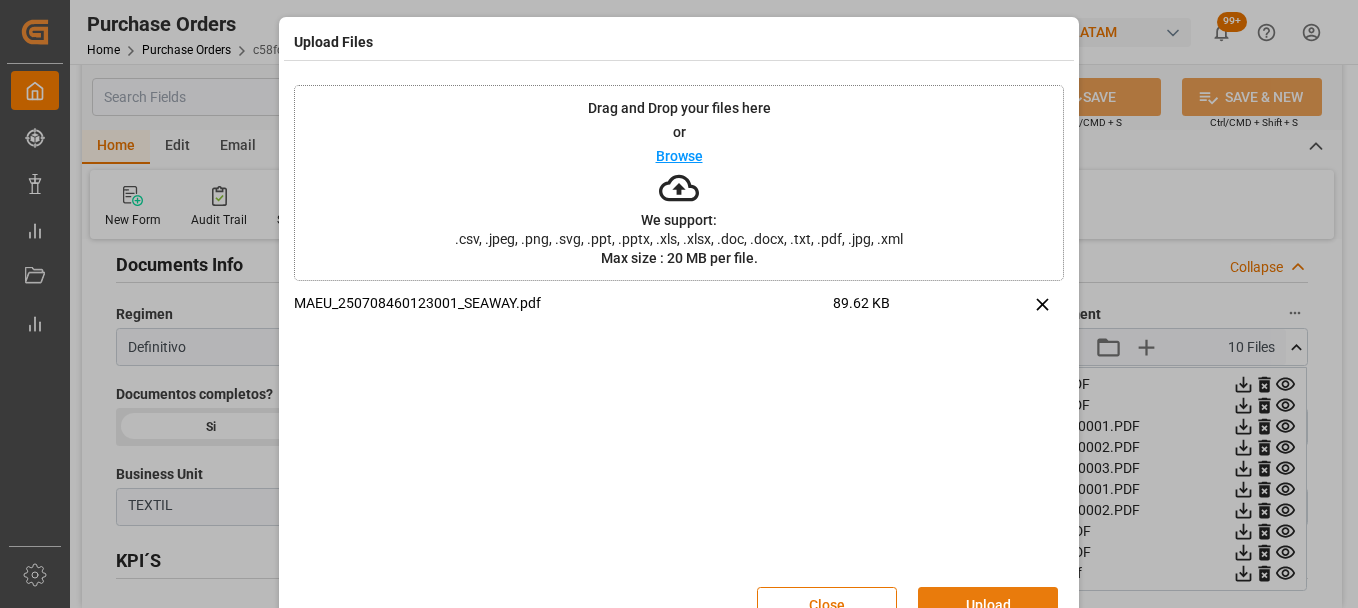 click on "Upload" at bounding box center (988, 606) 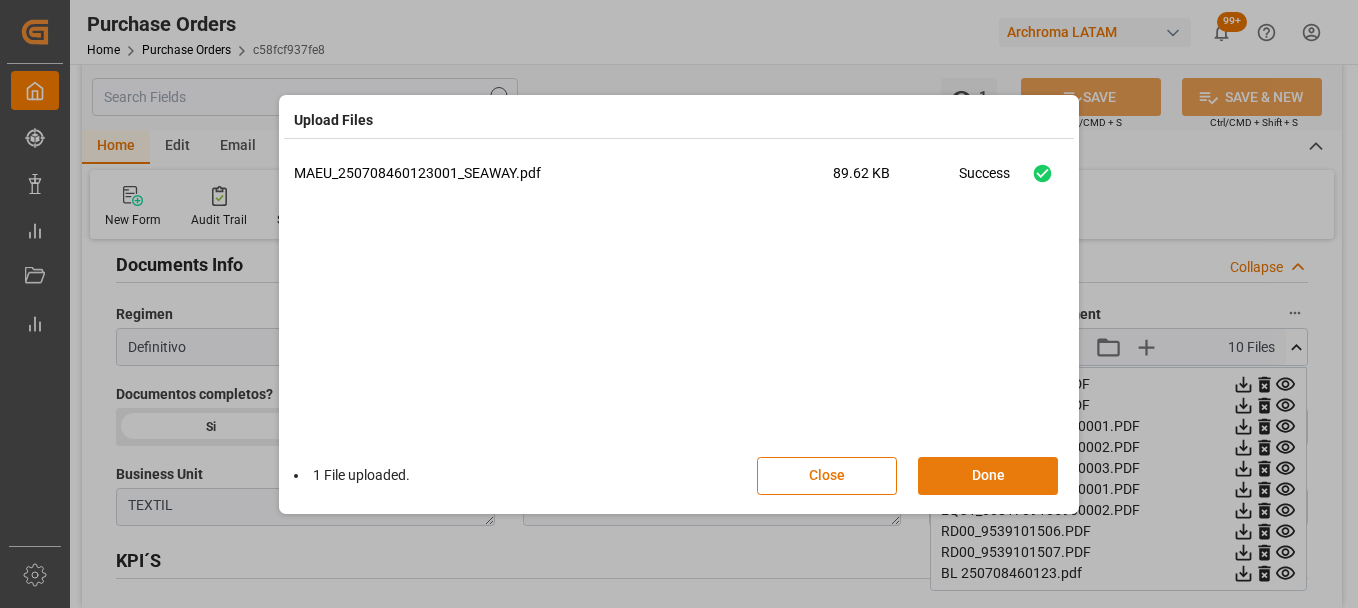 click on "Done" at bounding box center (988, 476) 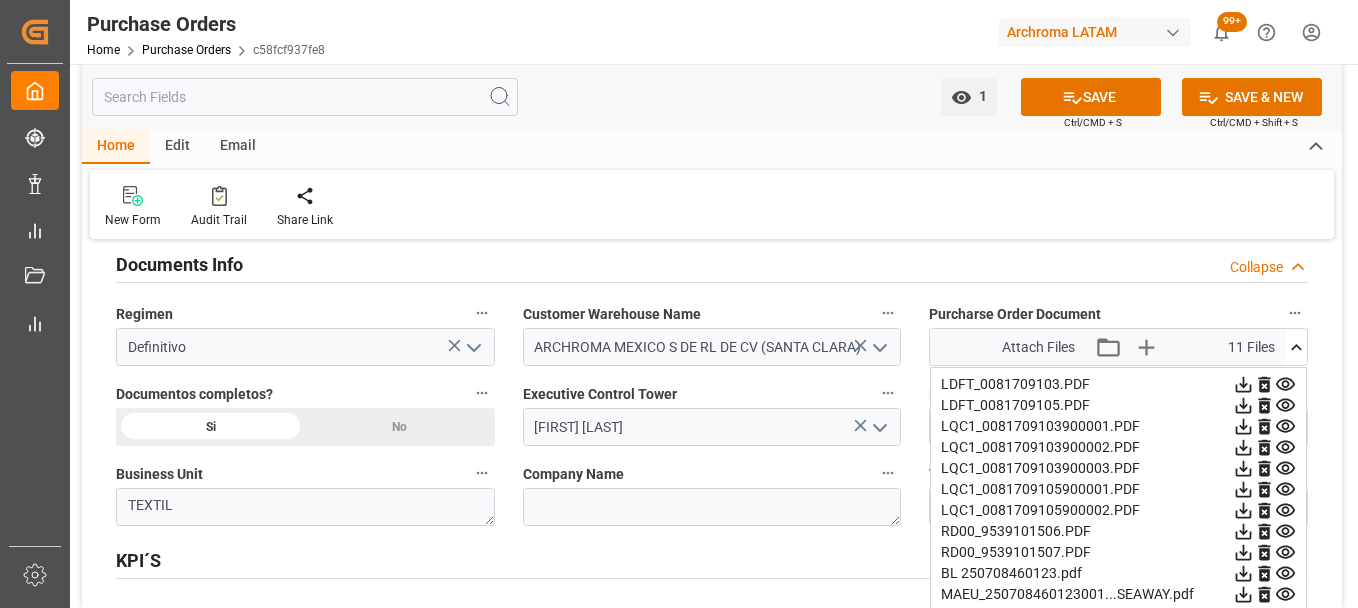 click at bounding box center (1296, 347) 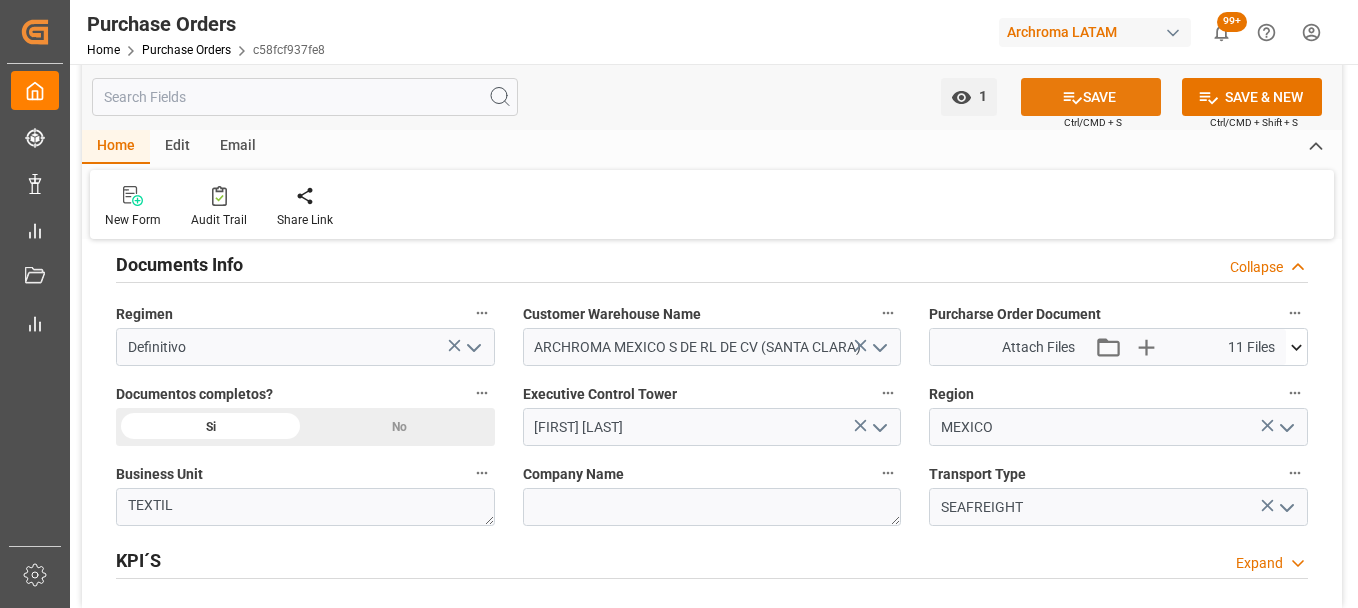 click on "SAVE" at bounding box center (1091, 97) 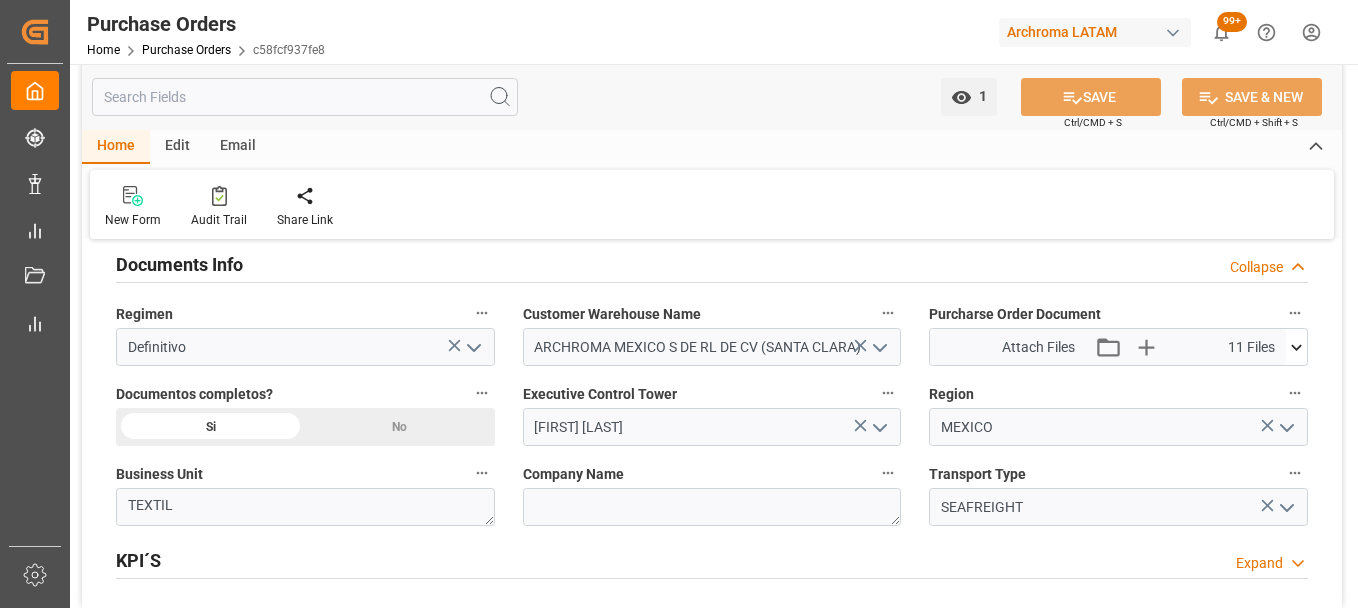 click on "Documentos completos?     Si No" at bounding box center [305, 413] 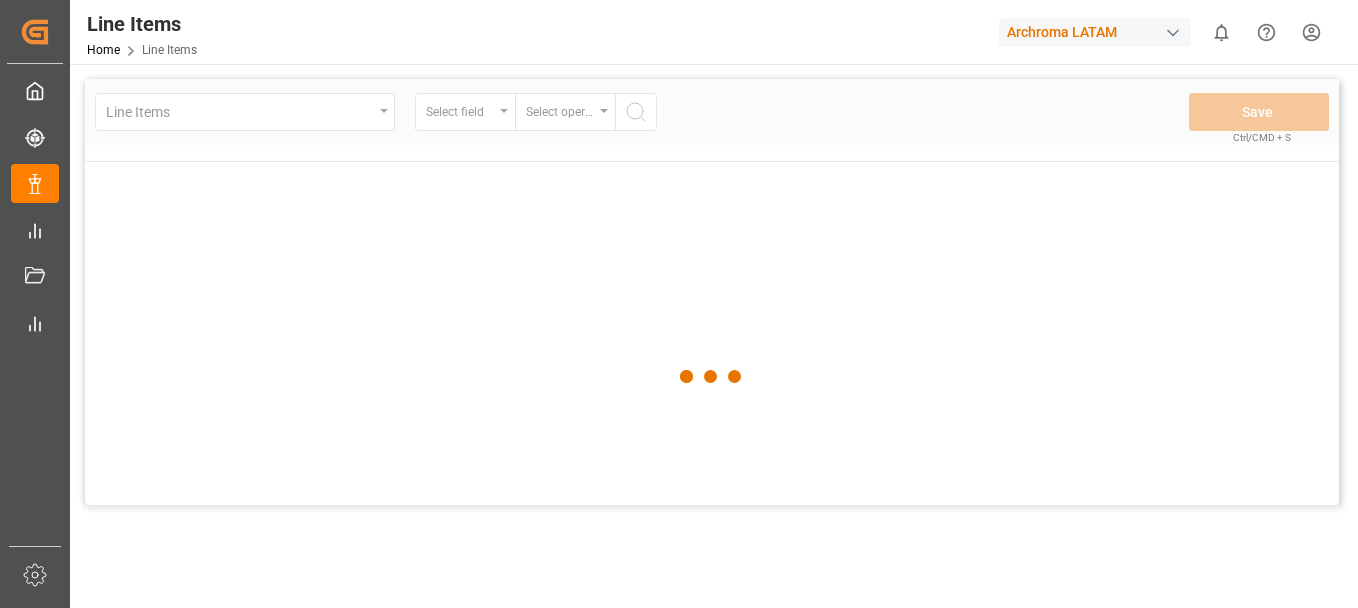 scroll, scrollTop: 0, scrollLeft: 0, axis: both 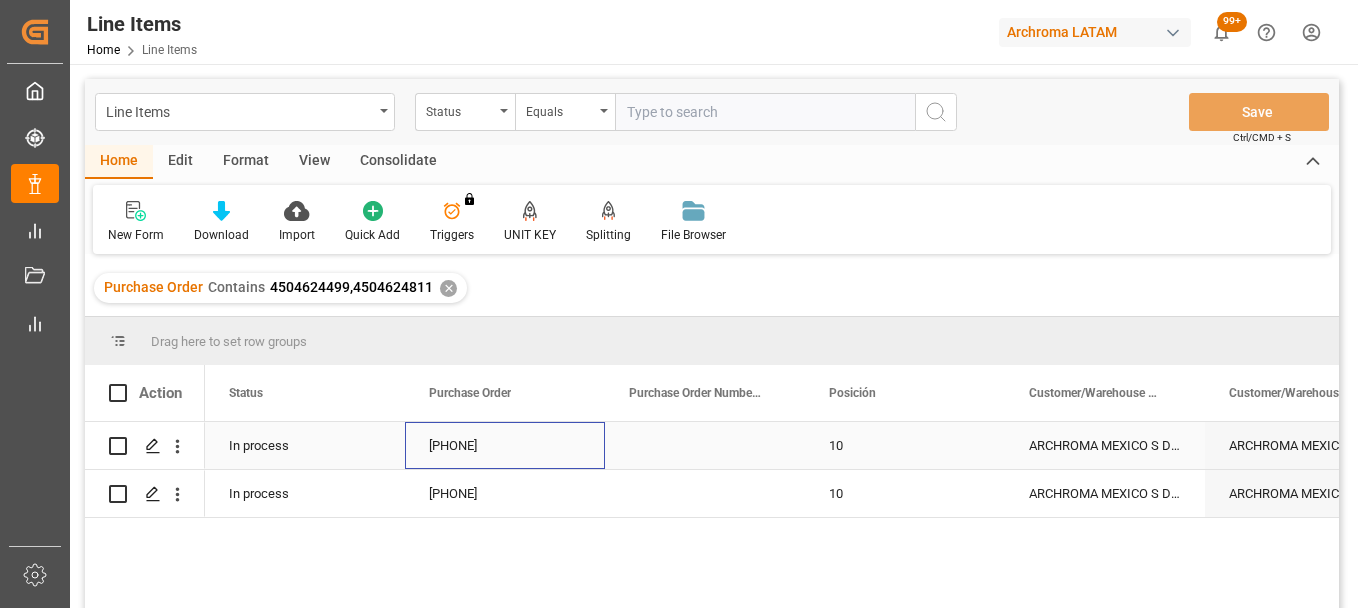 click on "[PHONE]" at bounding box center [505, 445] 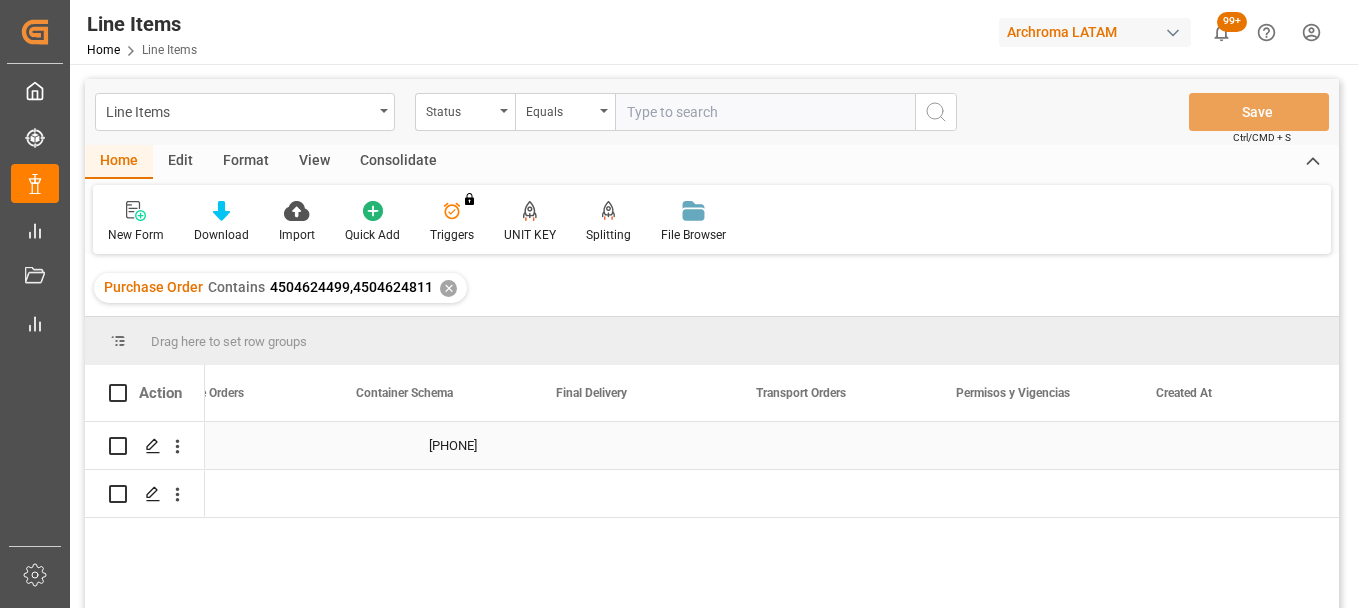 scroll, scrollTop: 0, scrollLeft: 15073, axis: horizontal 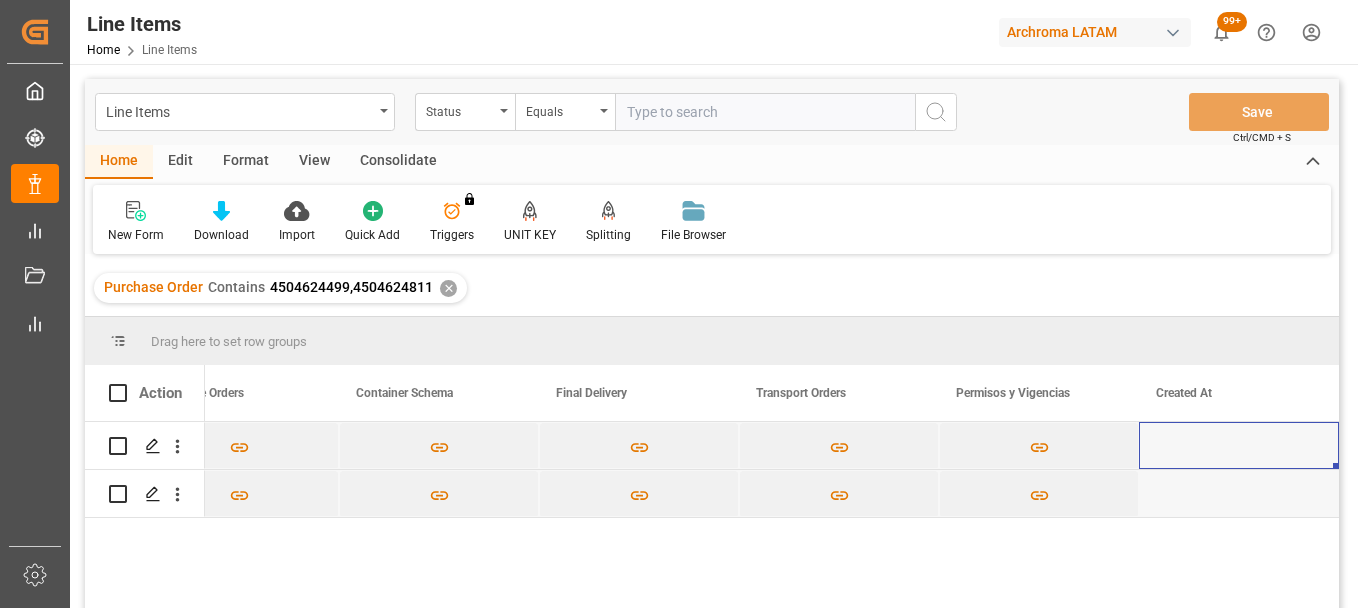 click on "4504624811 f5738572da18 db51379f25e8" at bounding box center [772, 521] 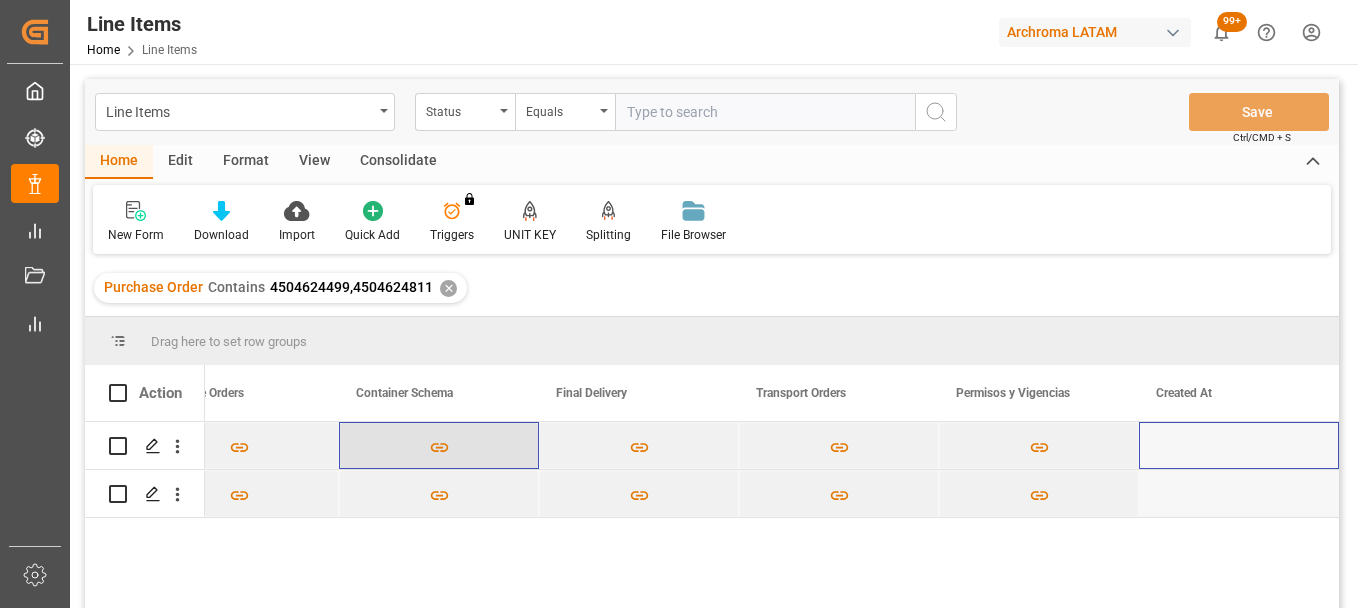 click at bounding box center (439, 447) 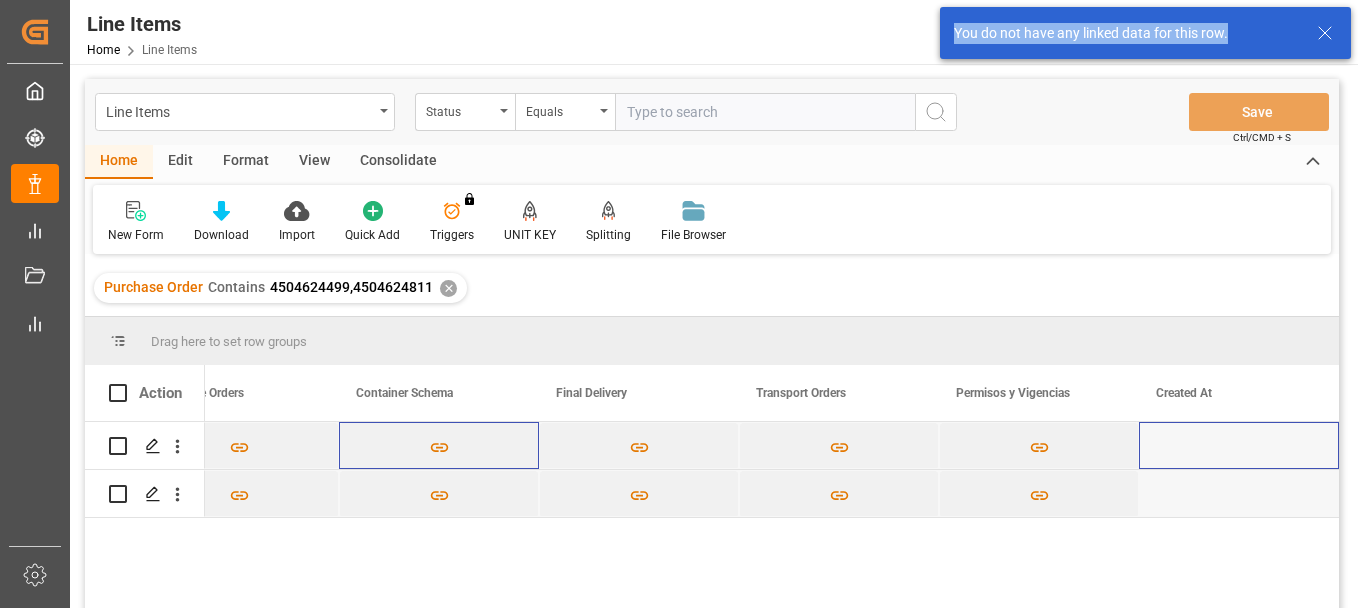 drag, startPoint x: 1242, startPoint y: 30, endPoint x: 944, endPoint y: 57, distance: 299.22064 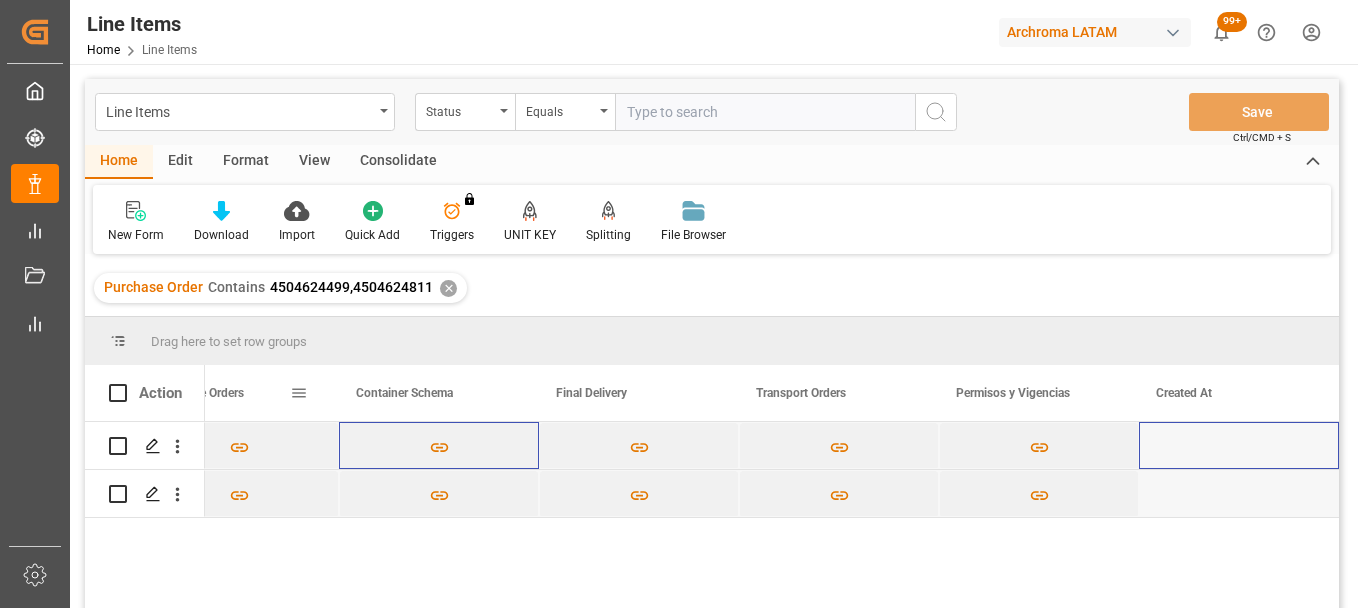 click on "Purchase Orders" at bounding box center (223, 393) 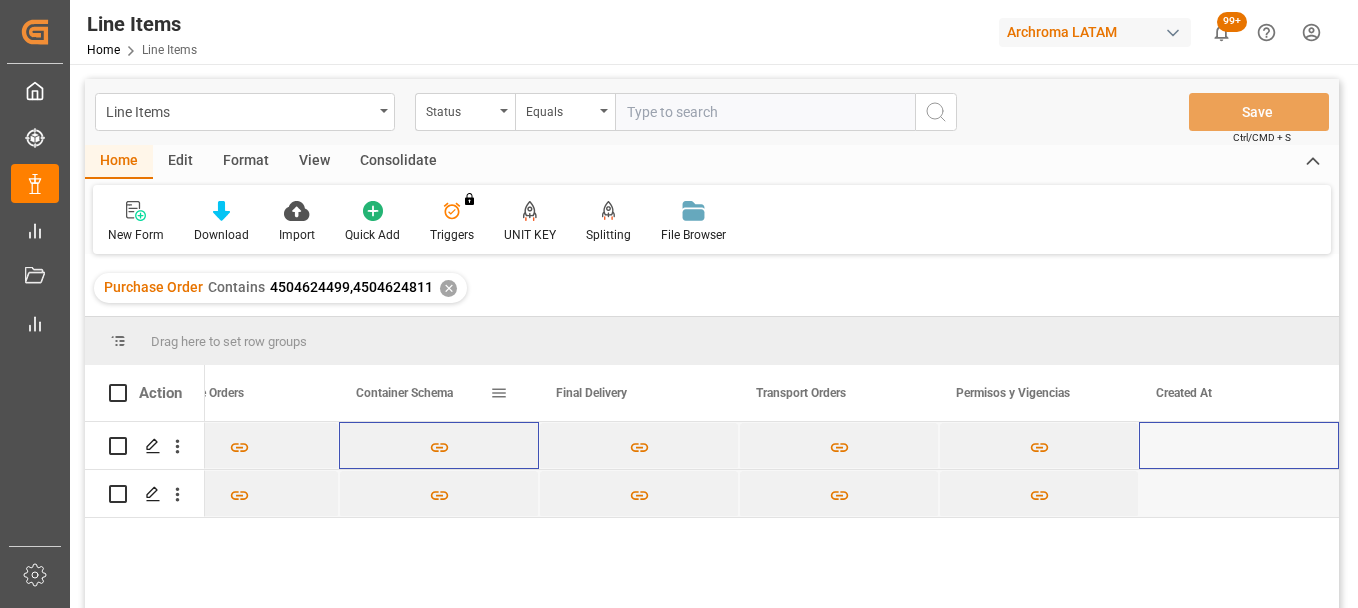 click on "Container Schema" at bounding box center (404, 393) 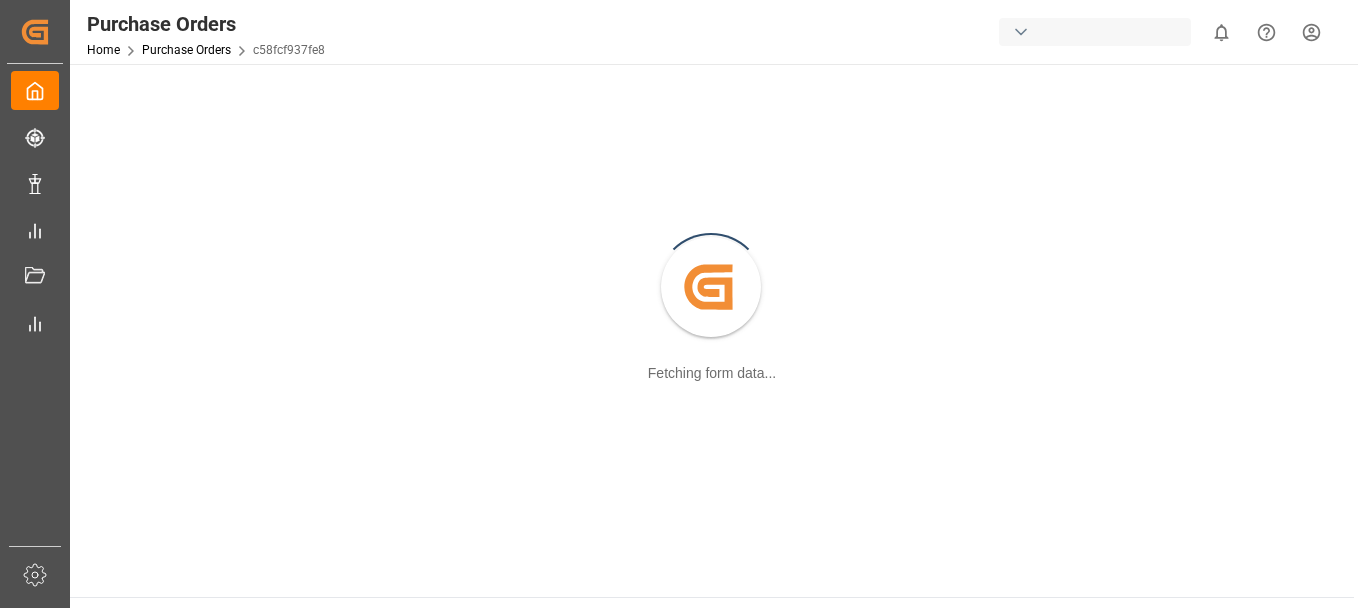scroll, scrollTop: 0, scrollLeft: 0, axis: both 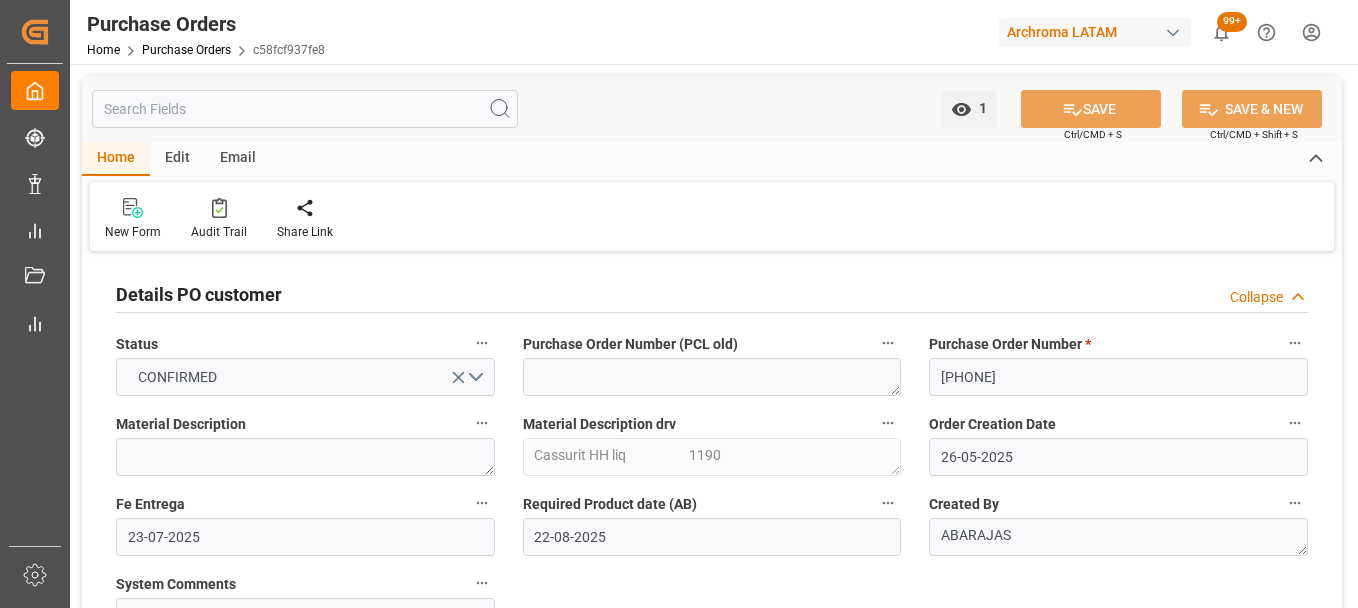click on "Status     CONFIRMED" at bounding box center [305, 363] 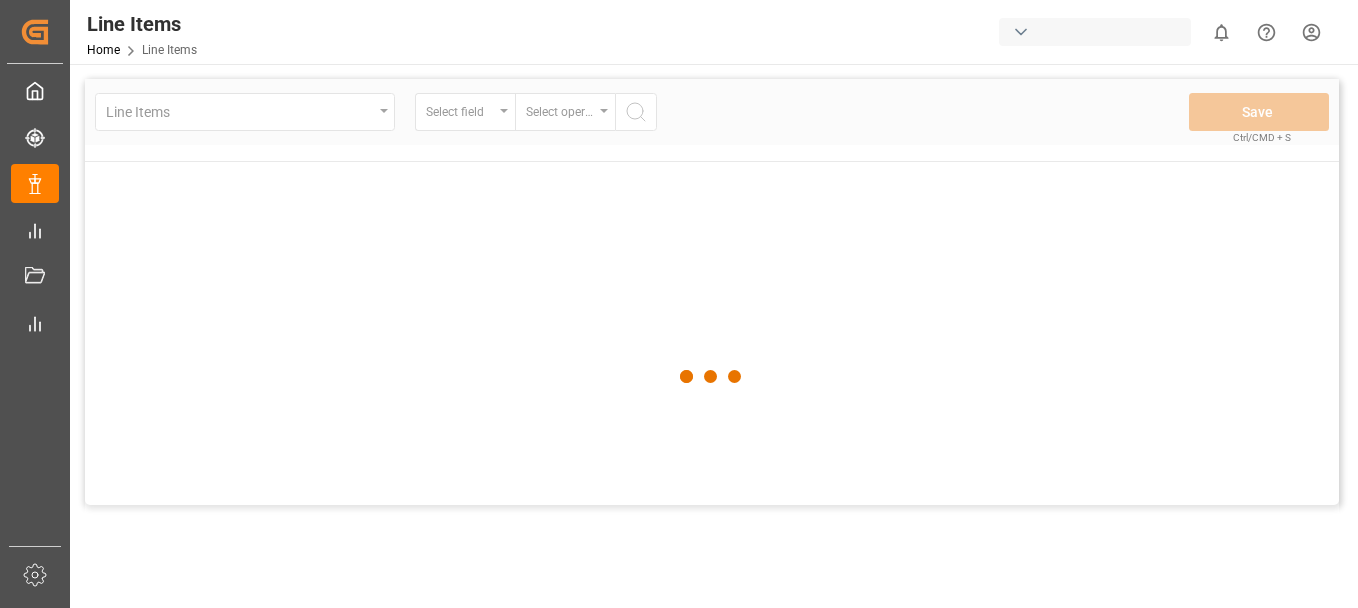 scroll, scrollTop: 0, scrollLeft: 0, axis: both 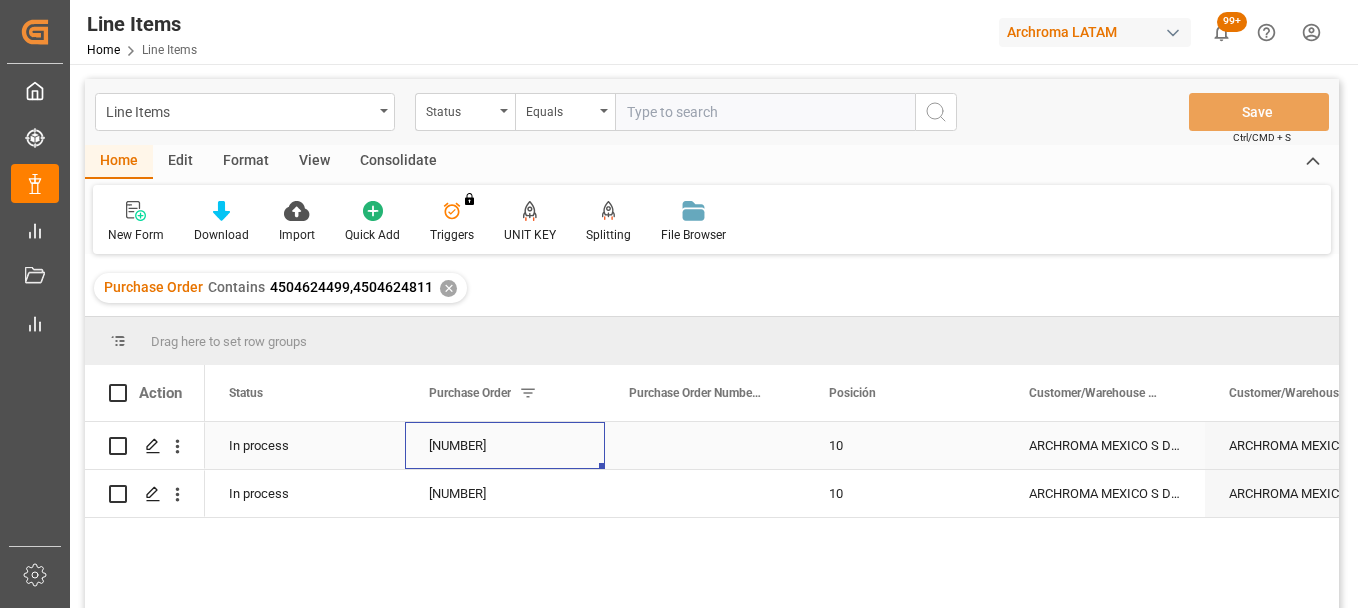 click on "[NUMBER]" at bounding box center [505, 445] 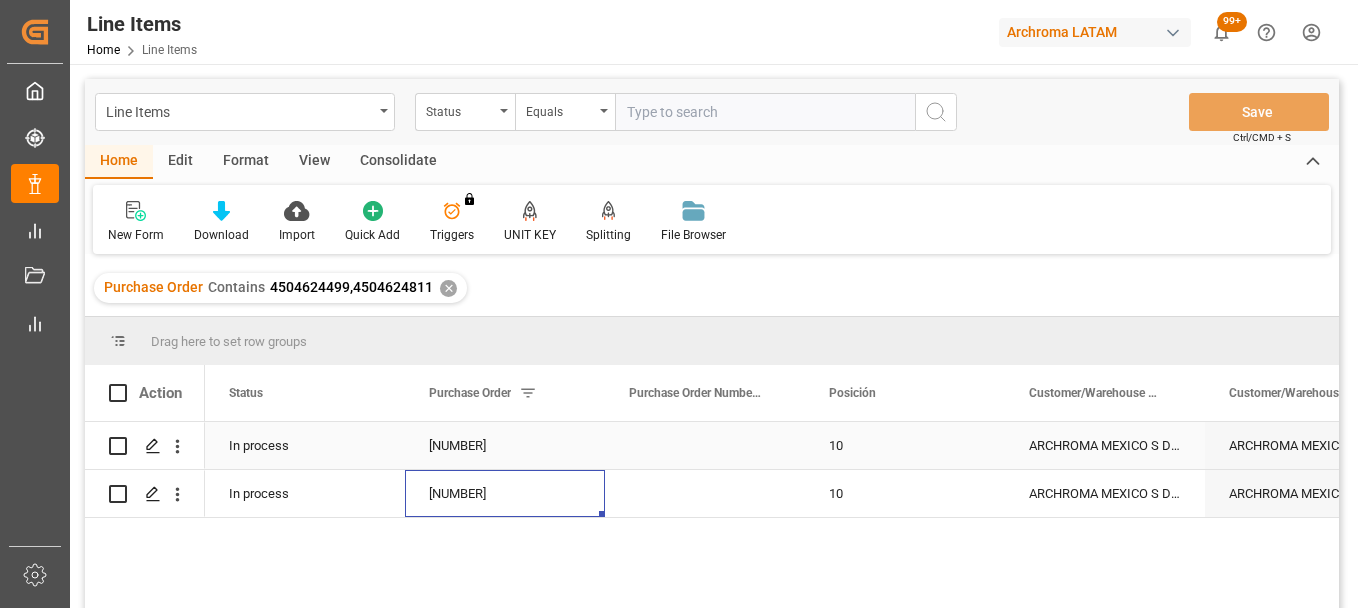 scroll, scrollTop: 0, scrollLeft: 15073, axis: horizontal 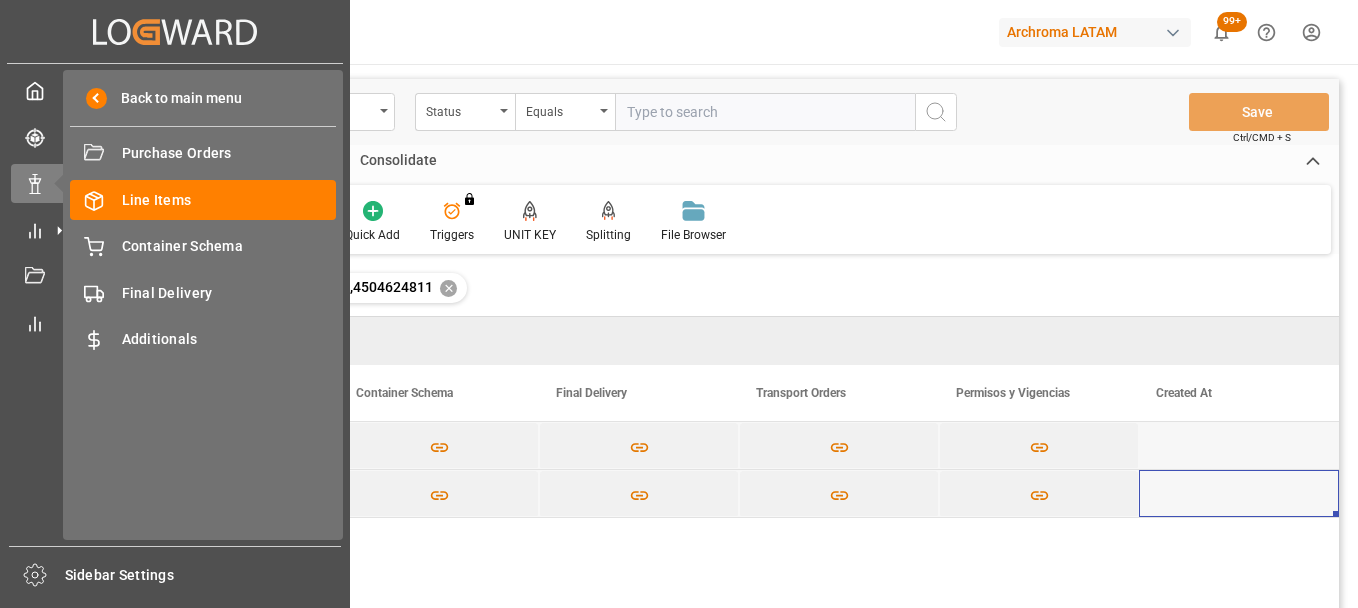 drag, startPoint x: 604, startPoint y: 528, endPoint x: 54, endPoint y: 552, distance: 550.5234 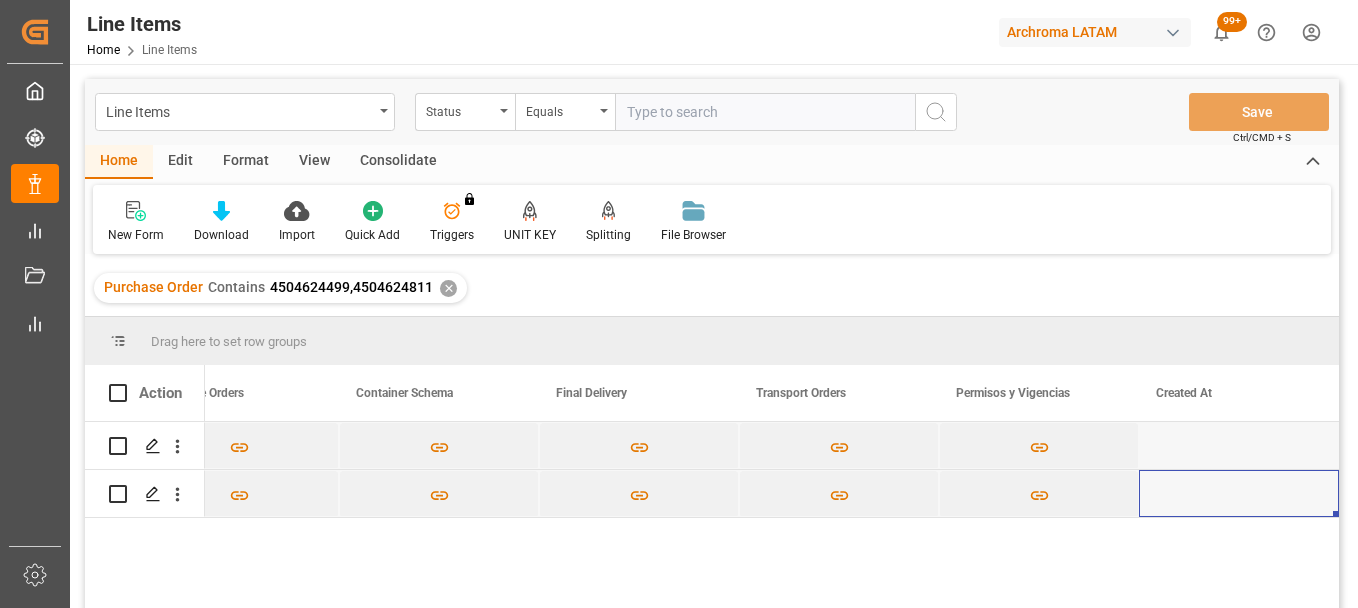 drag, startPoint x: 550, startPoint y: 590, endPoint x: 980, endPoint y: 552, distance: 431.6758 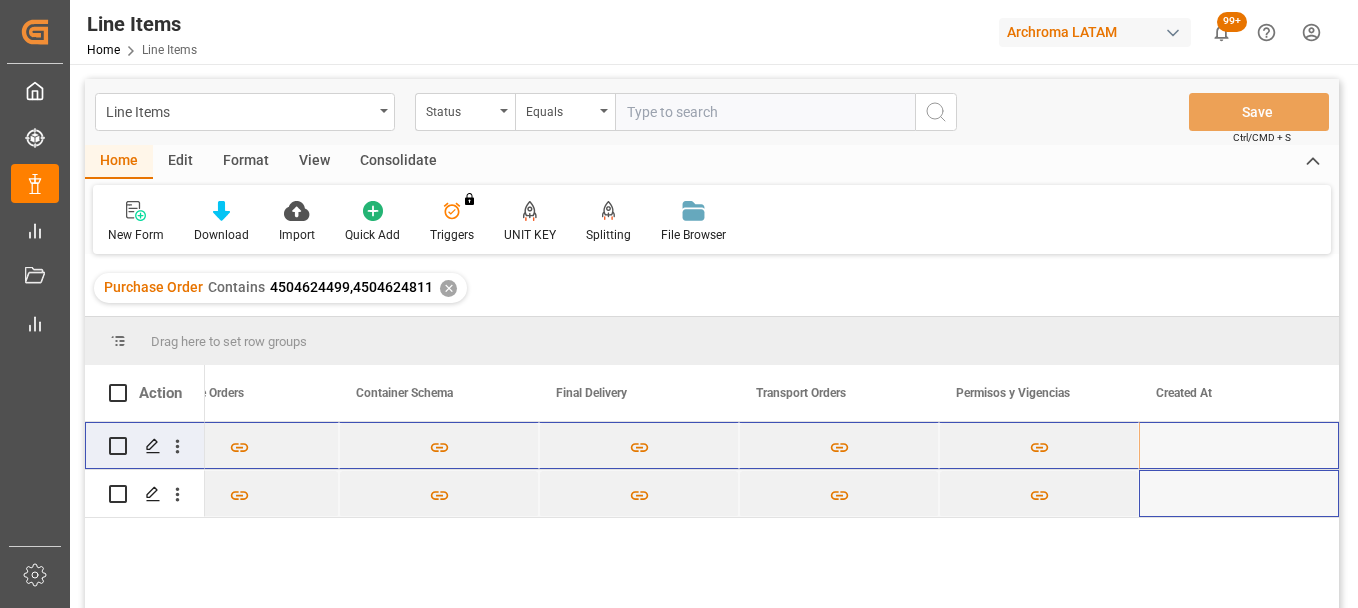 scroll, scrollTop: 0, scrollLeft: 14993, axis: horizontal 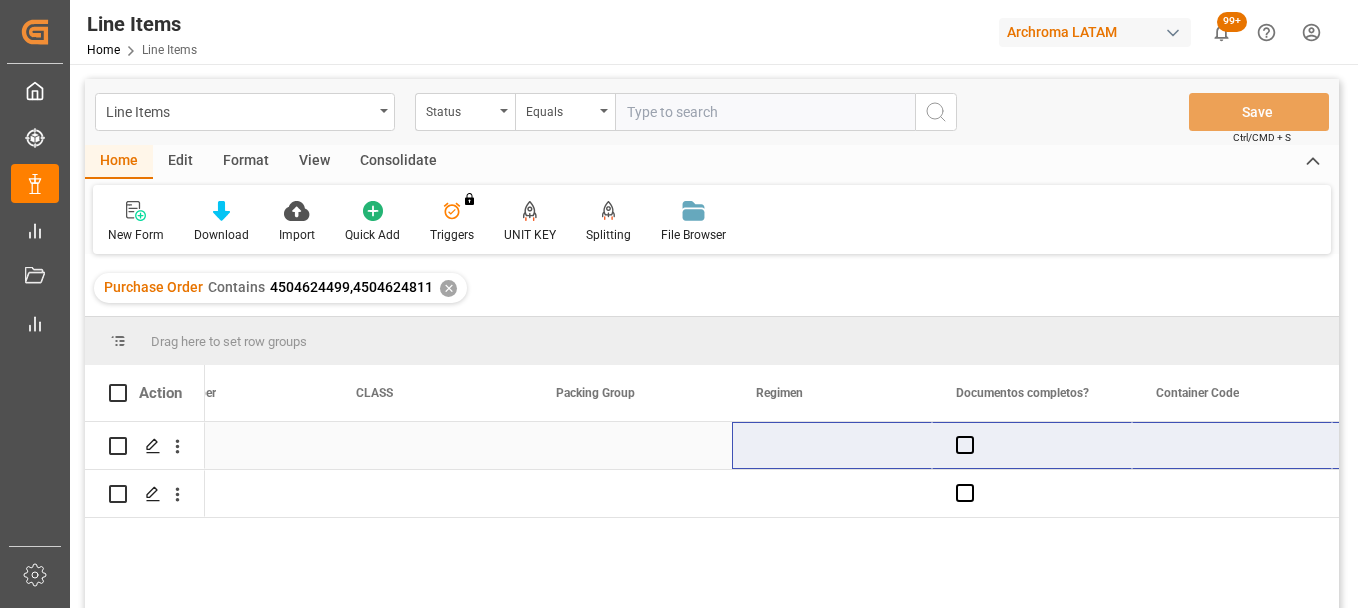 drag, startPoint x: 1218, startPoint y: 445, endPoint x: 764, endPoint y: 438, distance: 454.05396 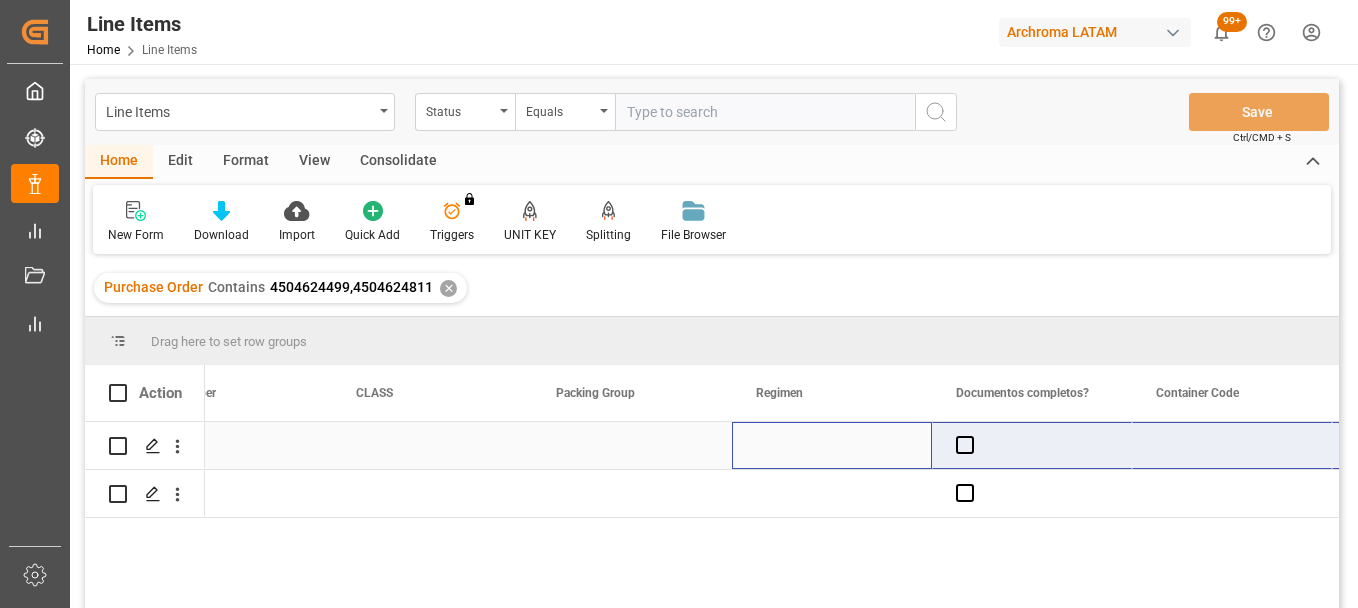click at bounding box center (832, 445) 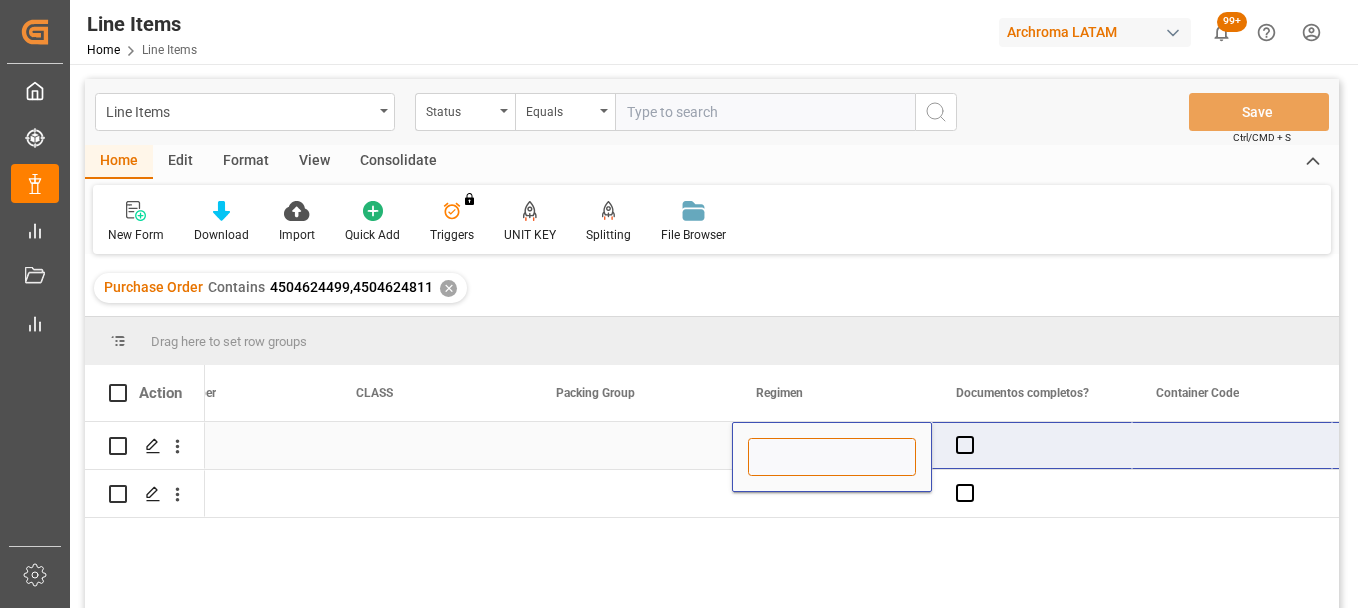 click at bounding box center (832, 457) 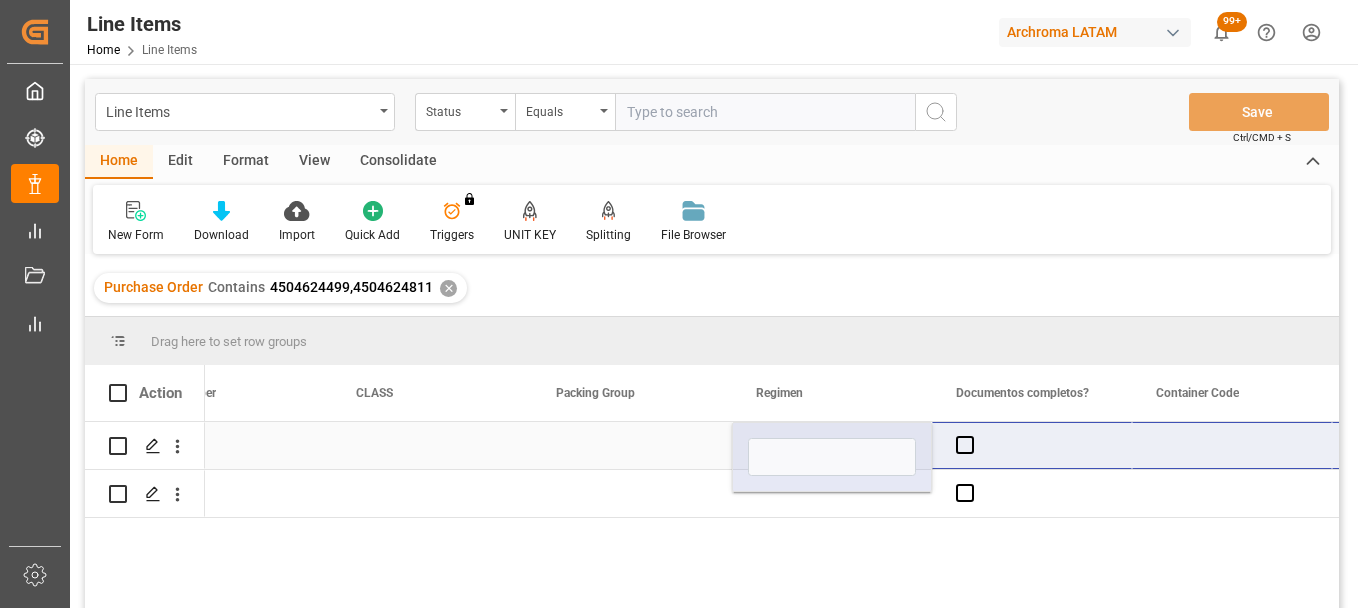click at bounding box center [832, 457] 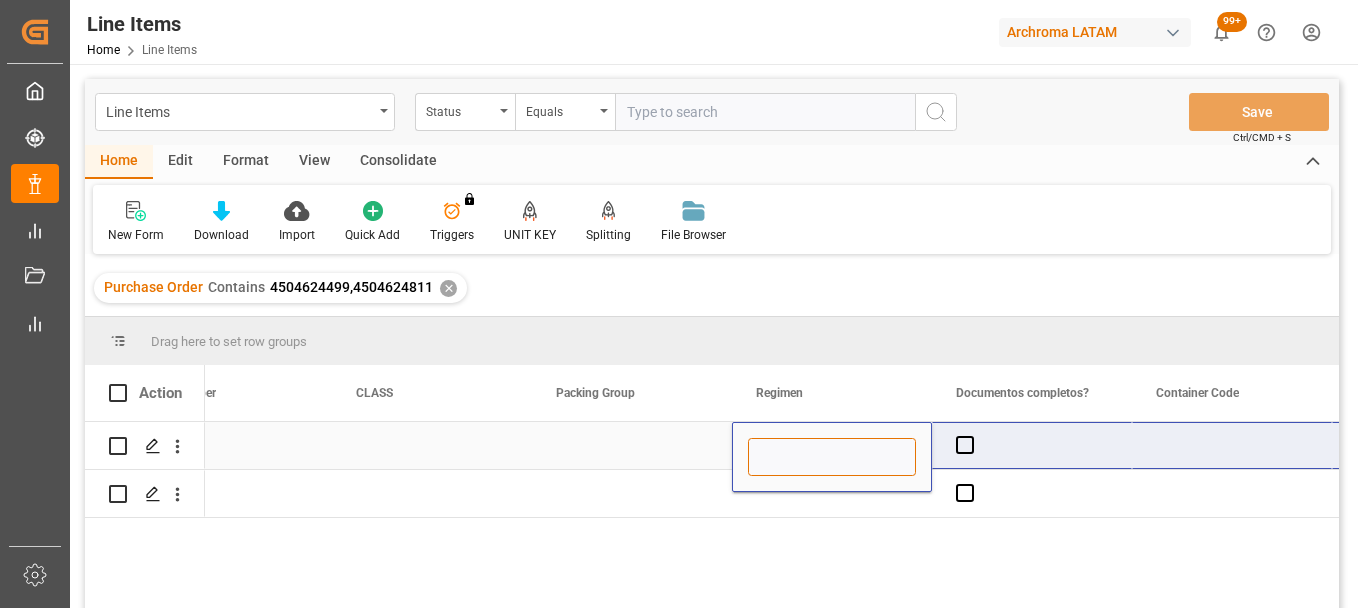 click at bounding box center (832, 457) 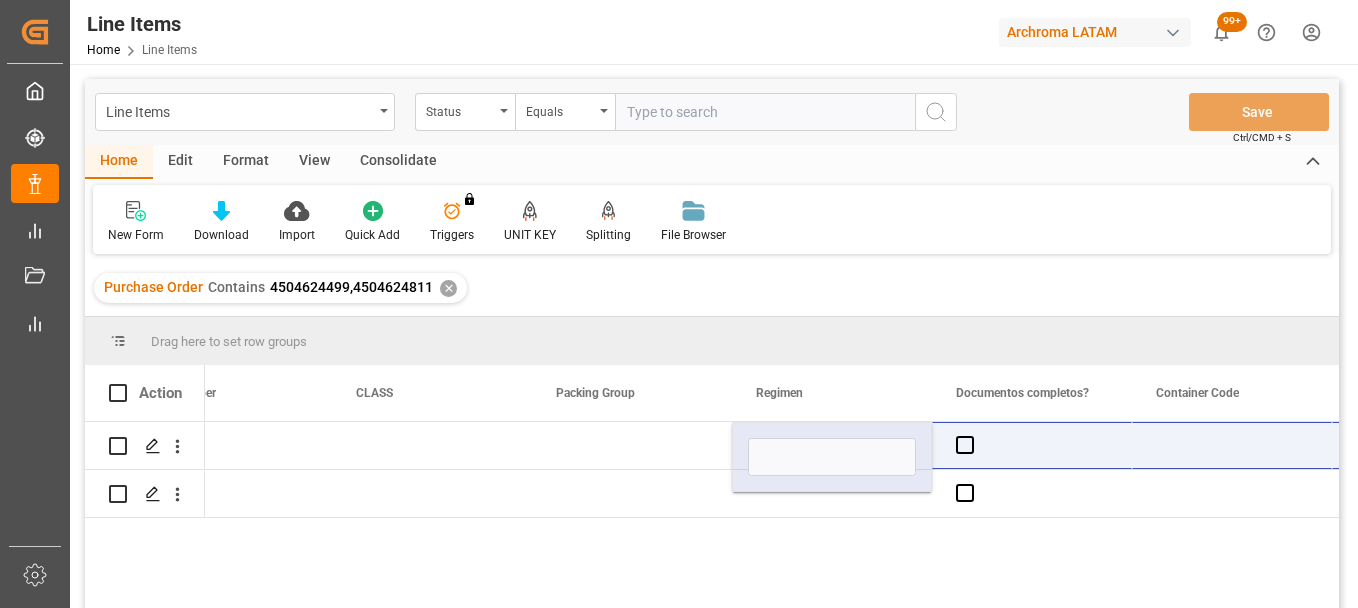 click on "CH CH" at bounding box center (772, 521) 